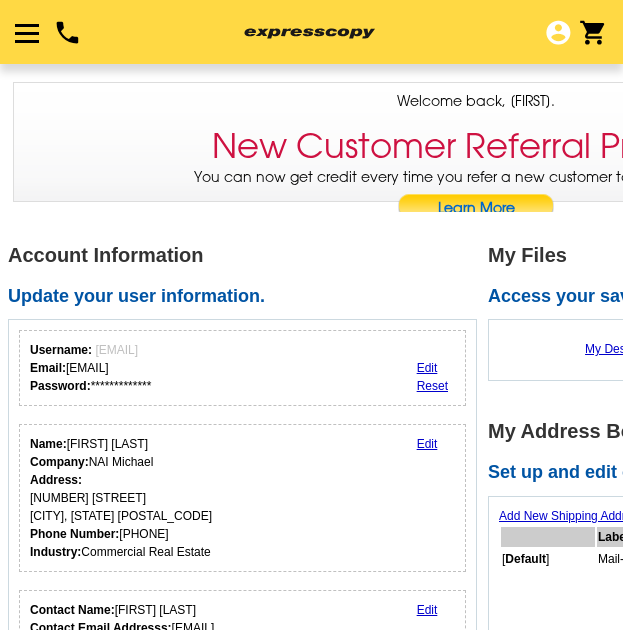 scroll, scrollTop: 0, scrollLeft: 0, axis: both 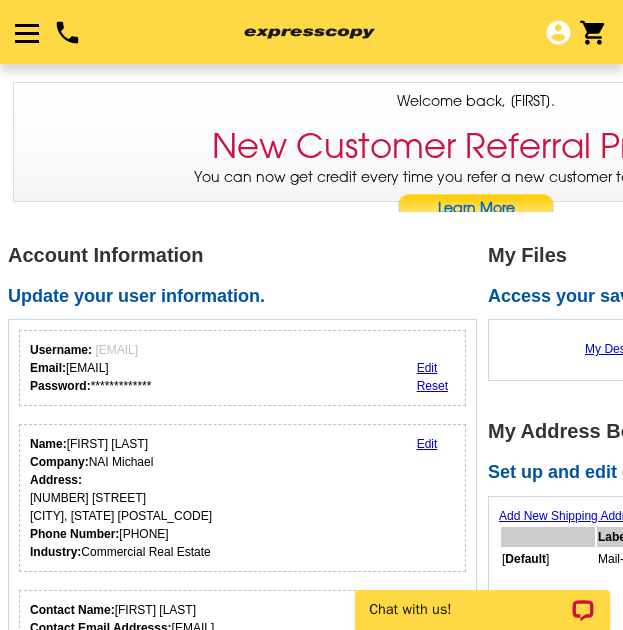 click at bounding box center [27, 33] 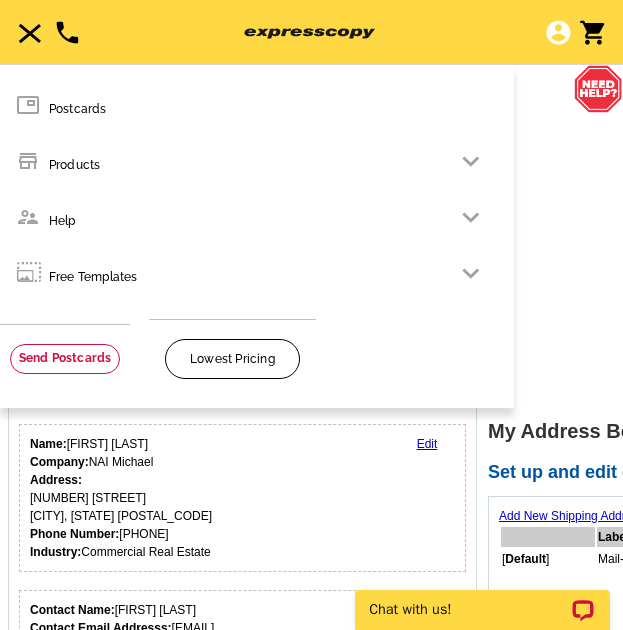 click at bounding box center [310, 34] 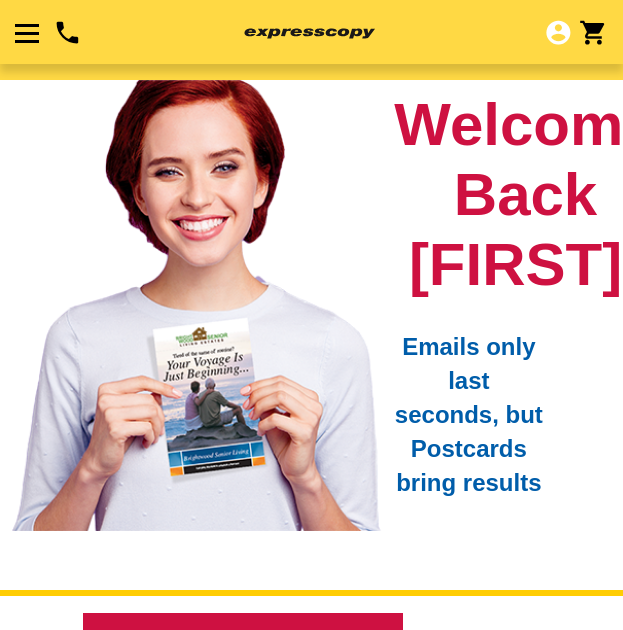 scroll, scrollTop: 0, scrollLeft: 0, axis: both 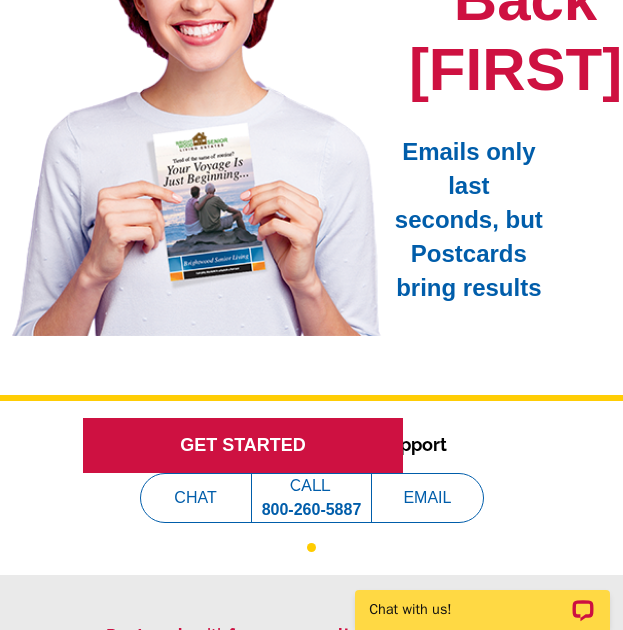 click on "GET
STARTED" at bounding box center [243, 445] 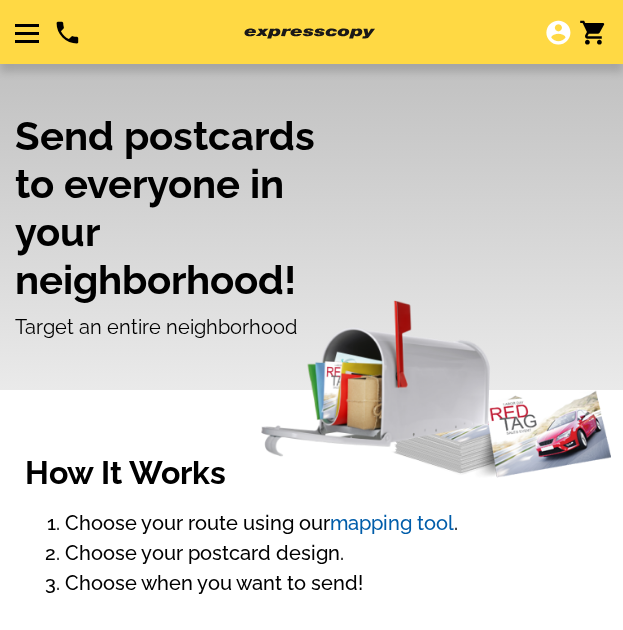 scroll, scrollTop: 0, scrollLeft: 0, axis: both 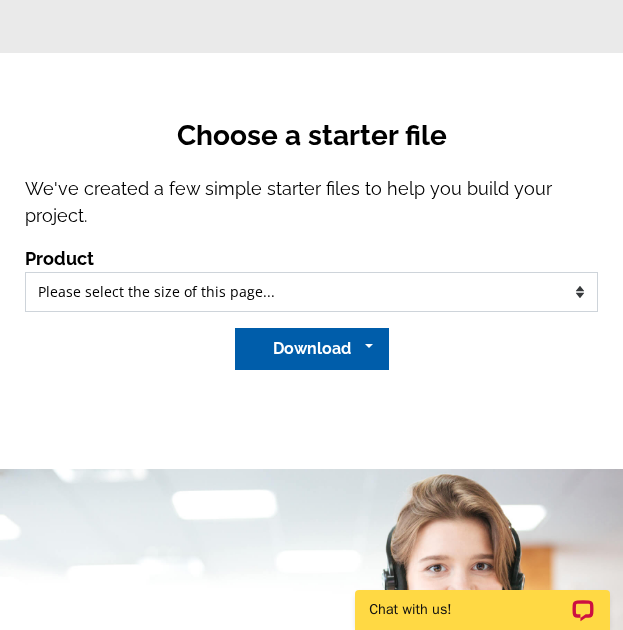 click on "Please select the type of file...
Regular Postcard (4.25" x 5.6")
Jumbo Postcard (5.5" x 8.5")
Block Postcard (6.125" x 8.25")
Panoramic Postcard (5.75" x 11.25")
Giant Postcard (8.5" x 11")
Wall Calendar (5.5" x 8.5")
Desk Calendar (12.5" x 18.5")
Business Card (3.5" x 2")
Letter Flyer (8.5" x 11")
Envelope Mailer (8.5" x 11")
Bi-fold Mailer (8.5" x 11")
Tri-fold Mailer (8.5" x 11")
Legal Flyer (8.5" x 14")
Tabloid Flyer (11" x 17")" at bounding box center [311, 292] 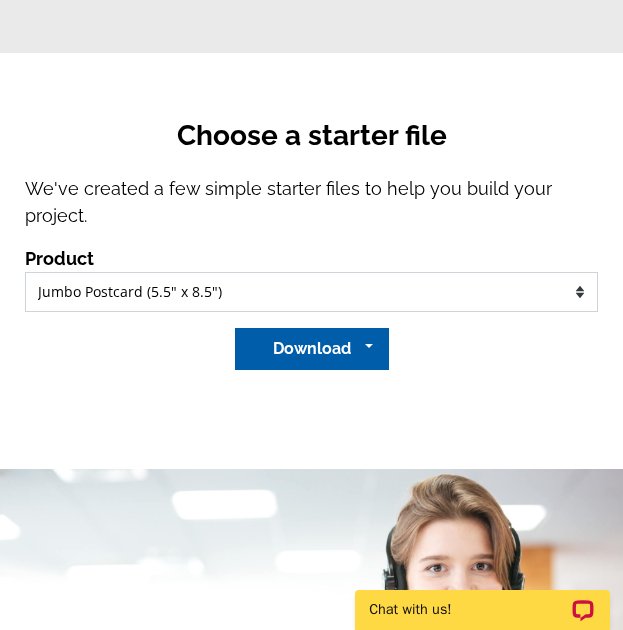 click on "Please select the type of file...
Regular Postcard (4.25" x 5.6")
Jumbo Postcard (5.5" x 8.5")
Block Postcard (6.125" x 8.25")
Panoramic Postcard (5.75" x 11.25")
Giant Postcard (8.5" x 11")
Wall Calendar (5.5" x 8.5")
Desk Calendar (12.5" x 18.5")
Business Card (3.5" x 2")
Letter Flyer (8.5" x 11")
Envelope Mailer (8.5" x 11")
Bi-fold Mailer (8.5" x 11")
Tri-fold Mailer (8.5" x 11")
Legal Flyer (8.5" x 14")
Tabloid Flyer (11" x 17")" at bounding box center [311, 292] 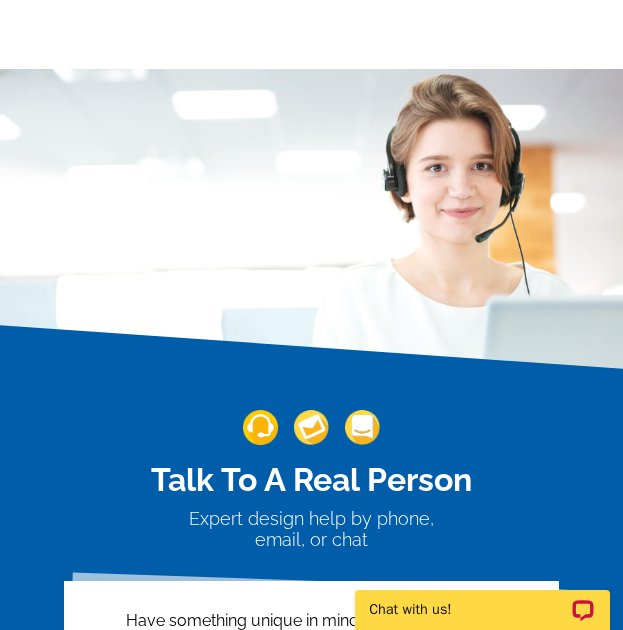 scroll, scrollTop: 2800, scrollLeft: 0, axis: vertical 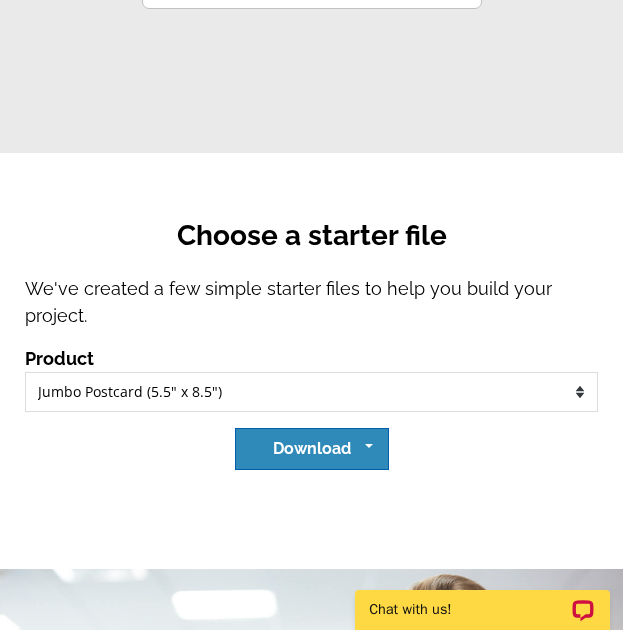 click on "Download" at bounding box center [312, 449] 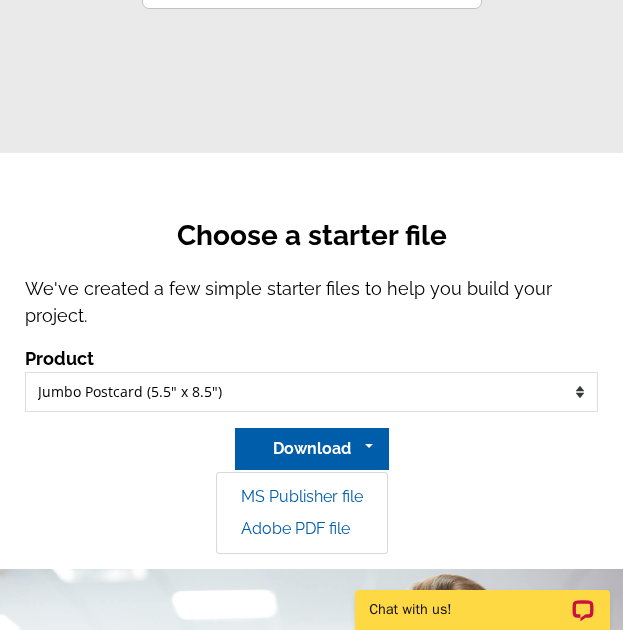 click on "Choose a starter file
We've created a few simple starter files to help you build your project.
Product
Please select the type of file...
Regular Postcard (4.25" x 5.6")
Jumbo Postcard (5.5" x 8.5")
Block Postcard (6.125" x 8.25")
Panoramic Postcard (5.75" x 11.25")
Giant Postcard (8.5" x 11")
Wall Calendar (5.5" x 8.5")
Desk Calendar (12.5" x 18.5")
Business Card (3.5" x 2")
Letter Flyer (8.5" x 11")   Legal Flyer (8.5" x 14")" at bounding box center [311, 361] 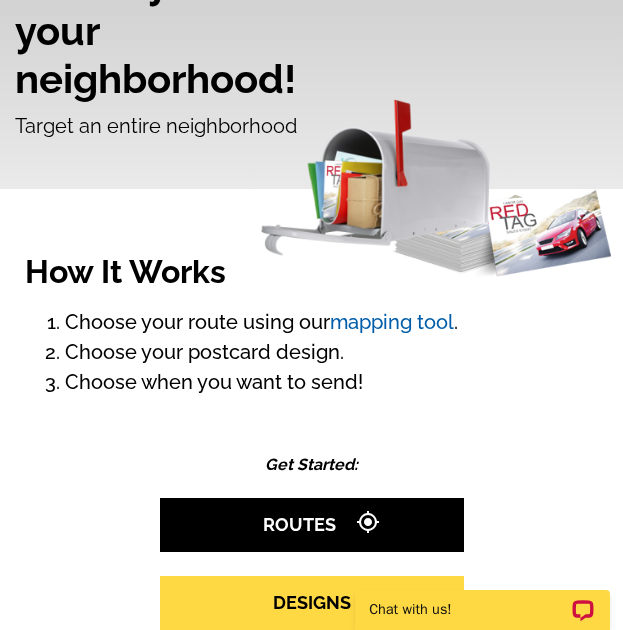 scroll, scrollTop: 0, scrollLeft: 0, axis: both 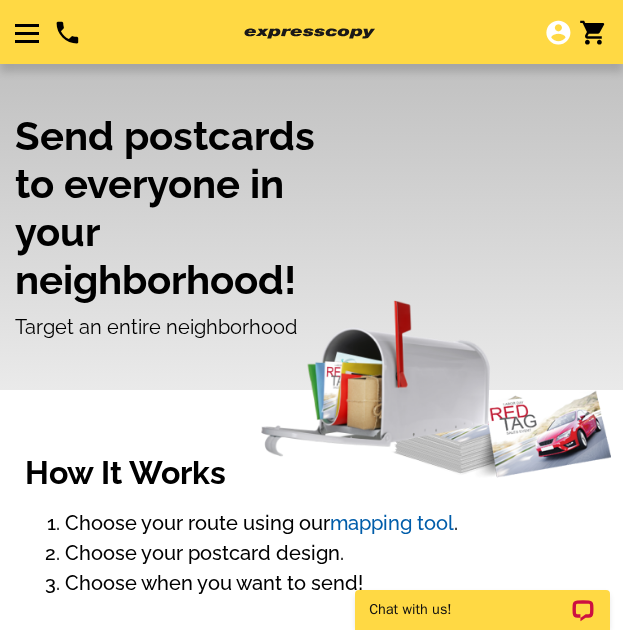 click at bounding box center [27, 33] 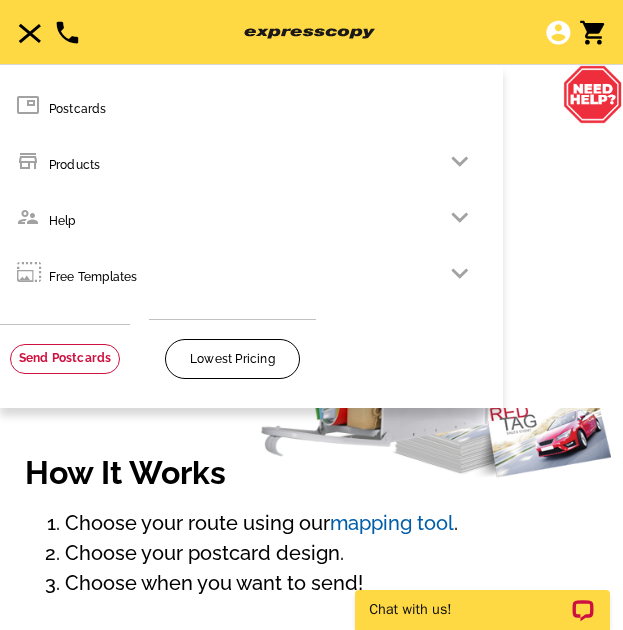 click on "picture_in_picture
Postcards" at bounding box center (244, 108) 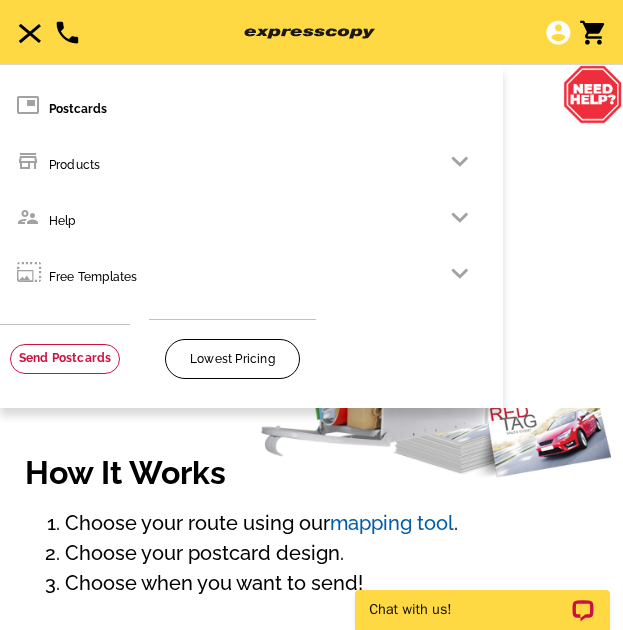 click on "keyboard_arrow_down" at bounding box center (460, 162) 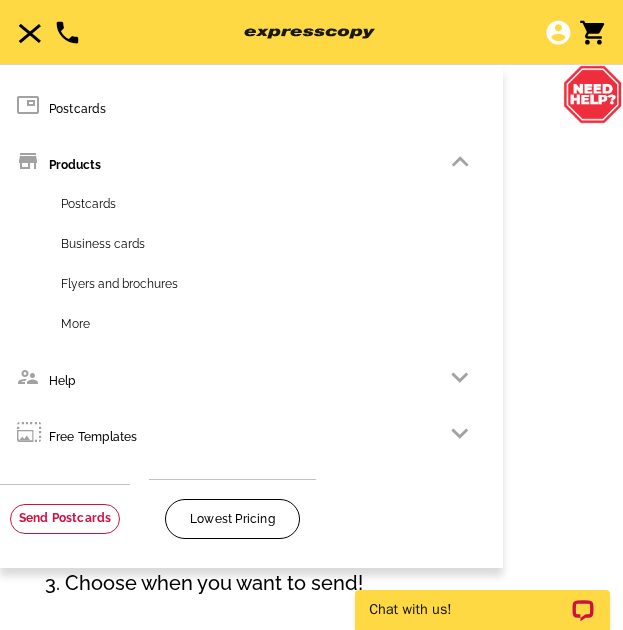 click on "keyboard_arrow_down" at bounding box center [460, 162] 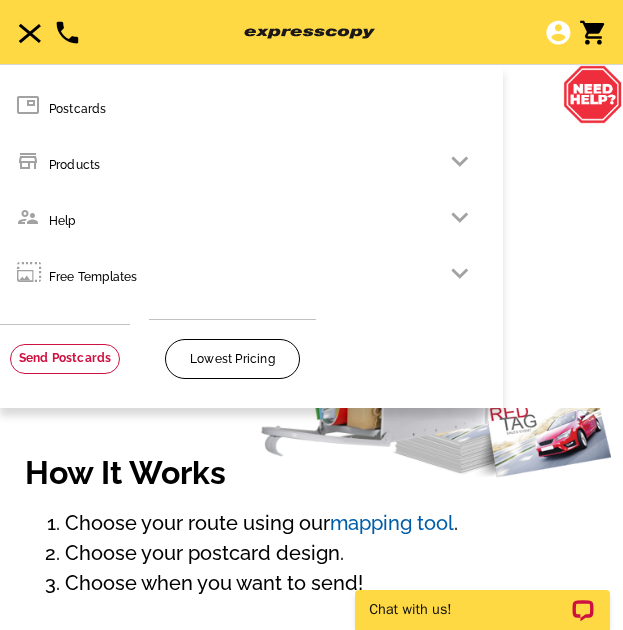 click at bounding box center (593, 236) 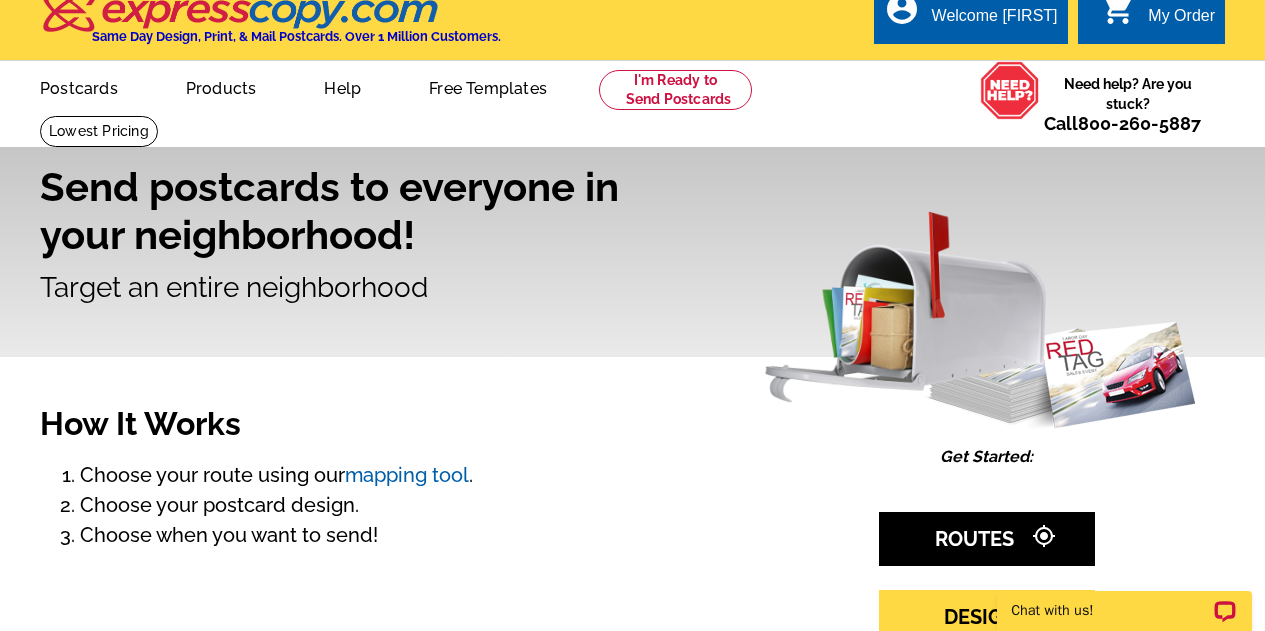 scroll, scrollTop: 0, scrollLeft: 0, axis: both 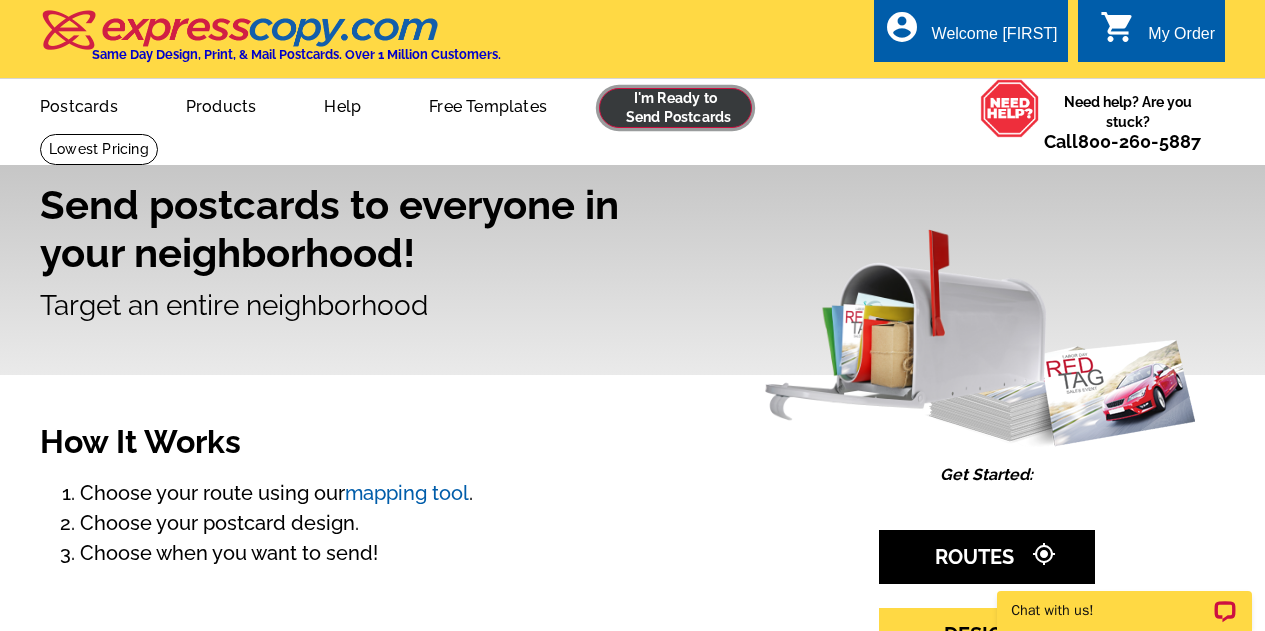 click at bounding box center [675, 108] 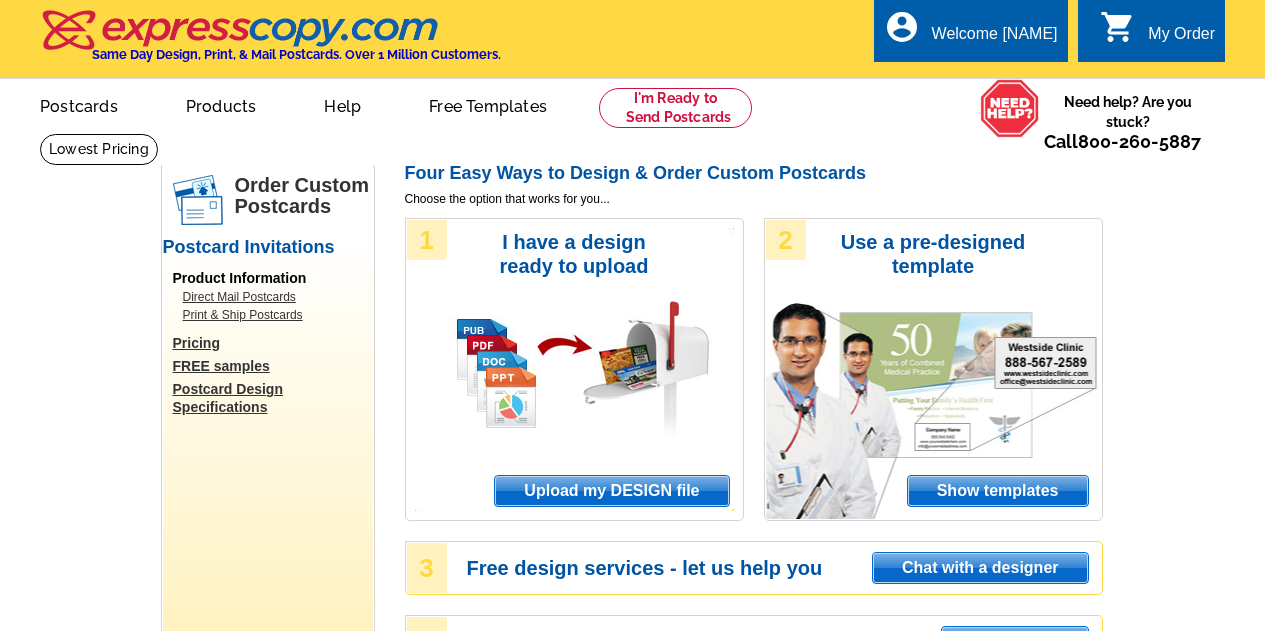 scroll, scrollTop: 0, scrollLeft: 0, axis: both 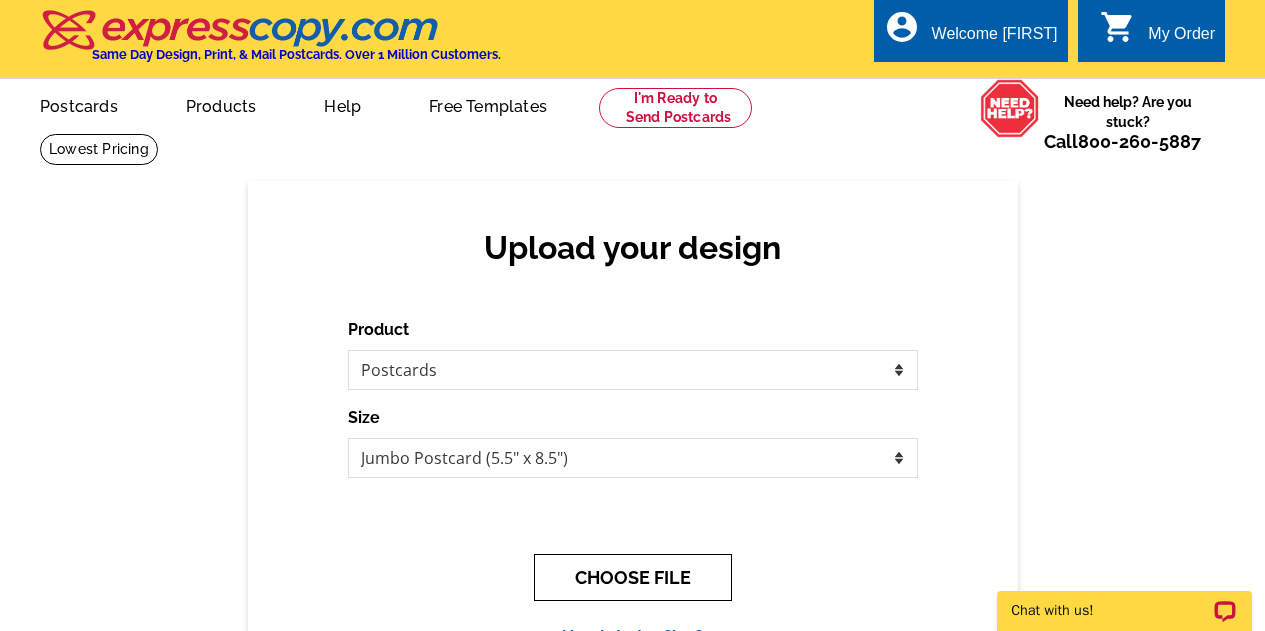 click on "CHOOSE FILE" at bounding box center (633, 577) 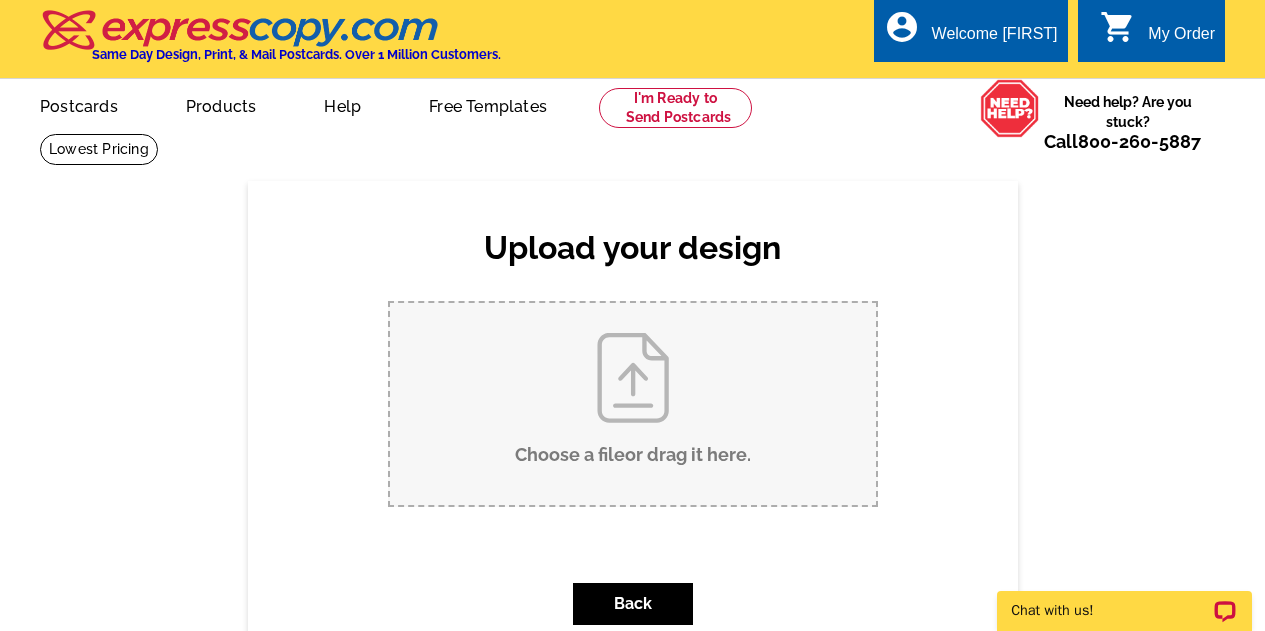 click on "Choose a file  or drag it here ." at bounding box center (633, 404) 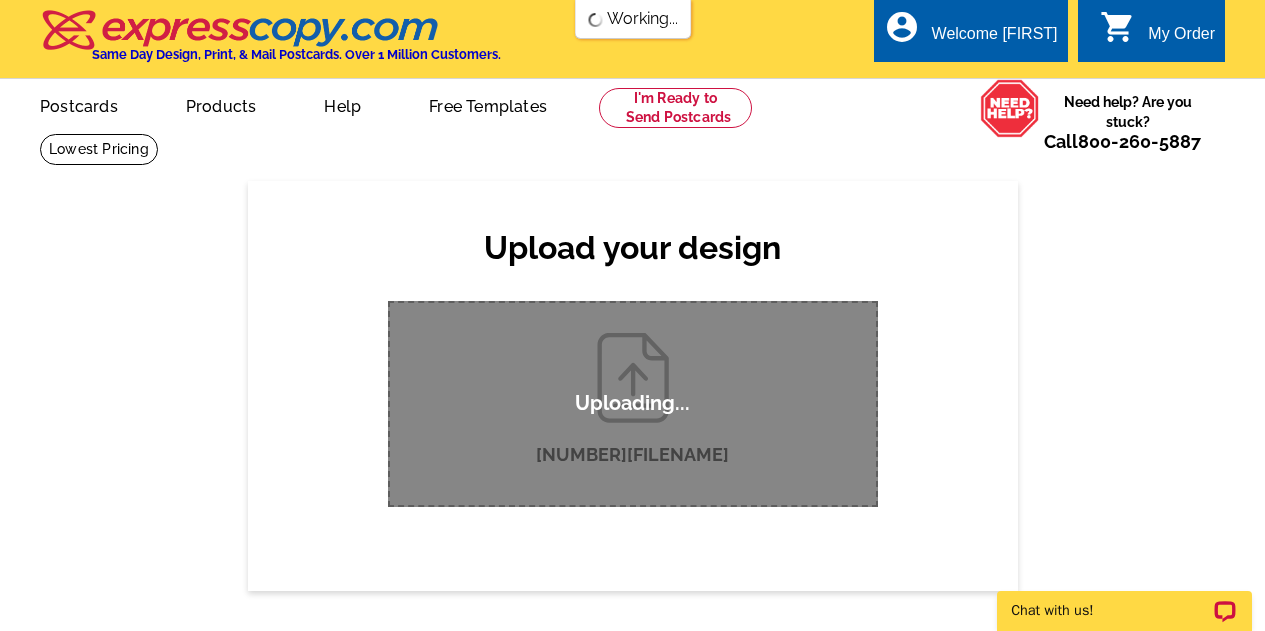 type 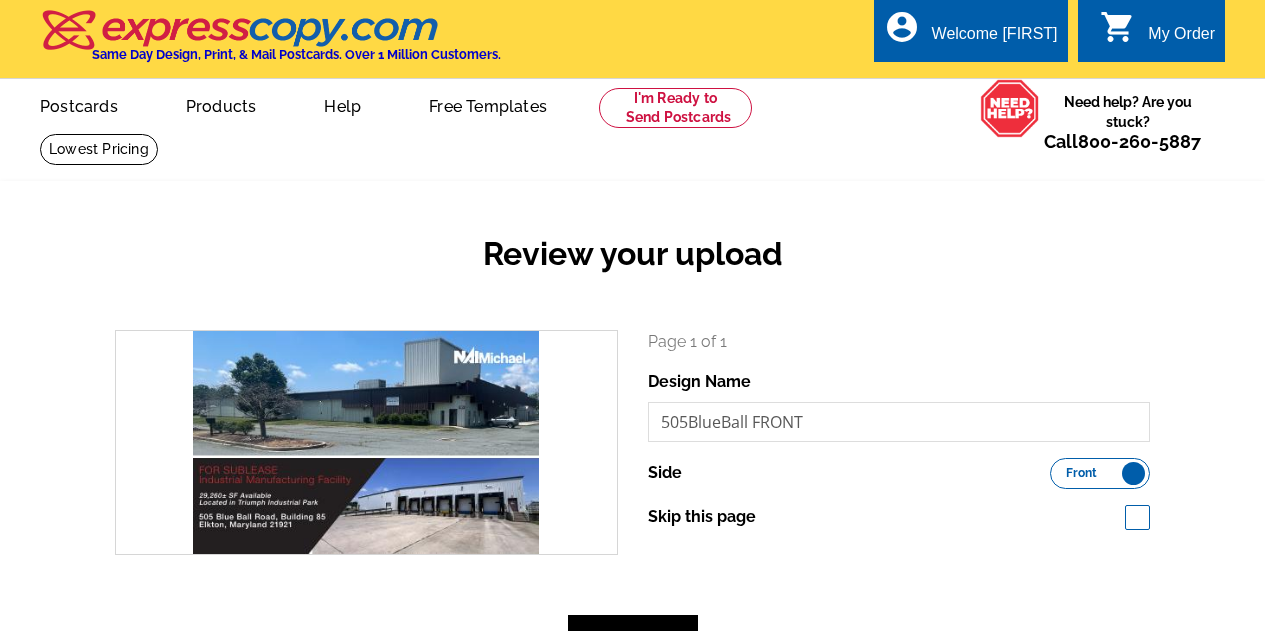 scroll, scrollTop: 0, scrollLeft: 0, axis: both 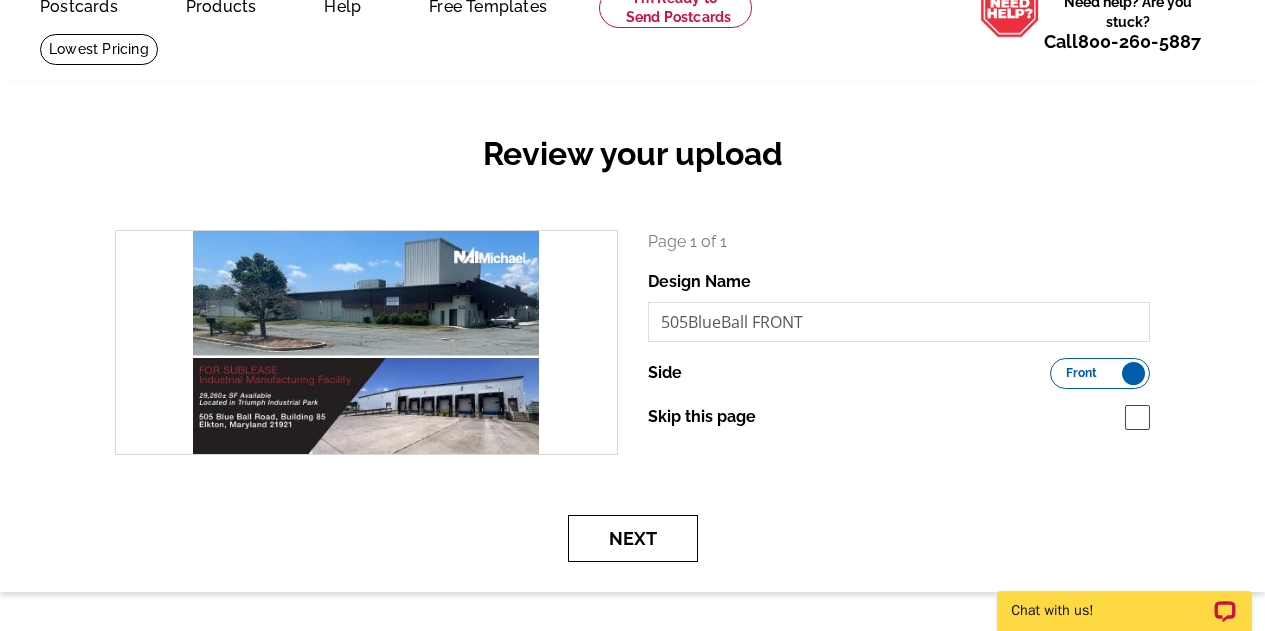 click on "Next" at bounding box center (633, 538) 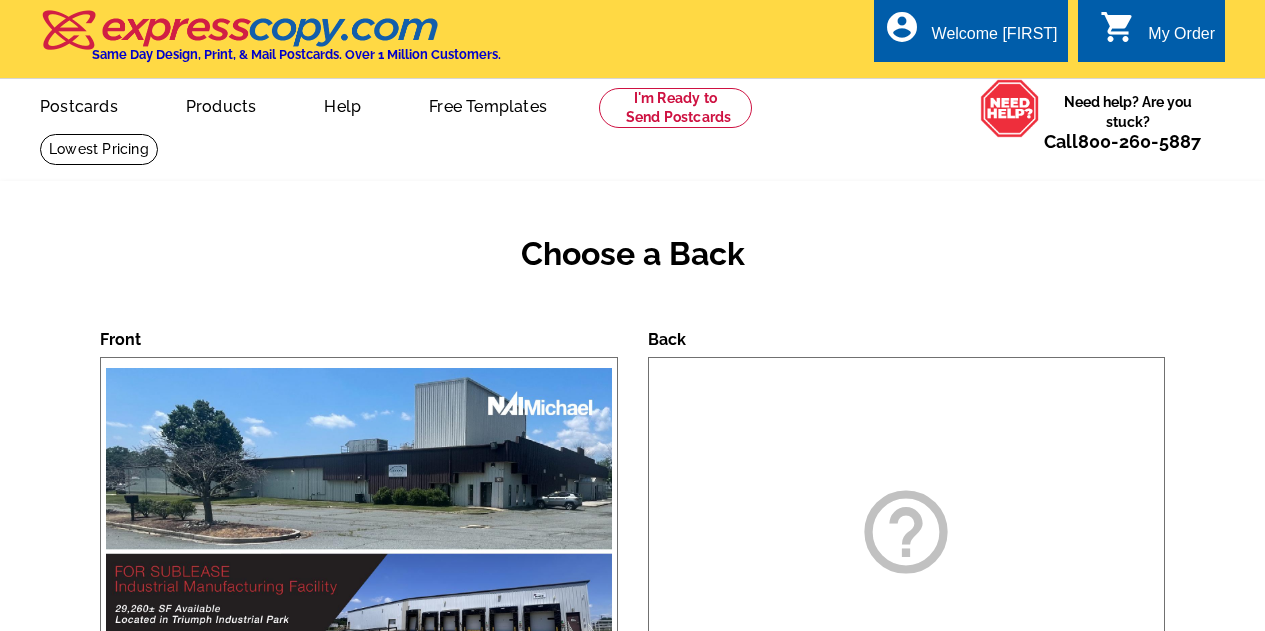 scroll, scrollTop: 0, scrollLeft: 0, axis: both 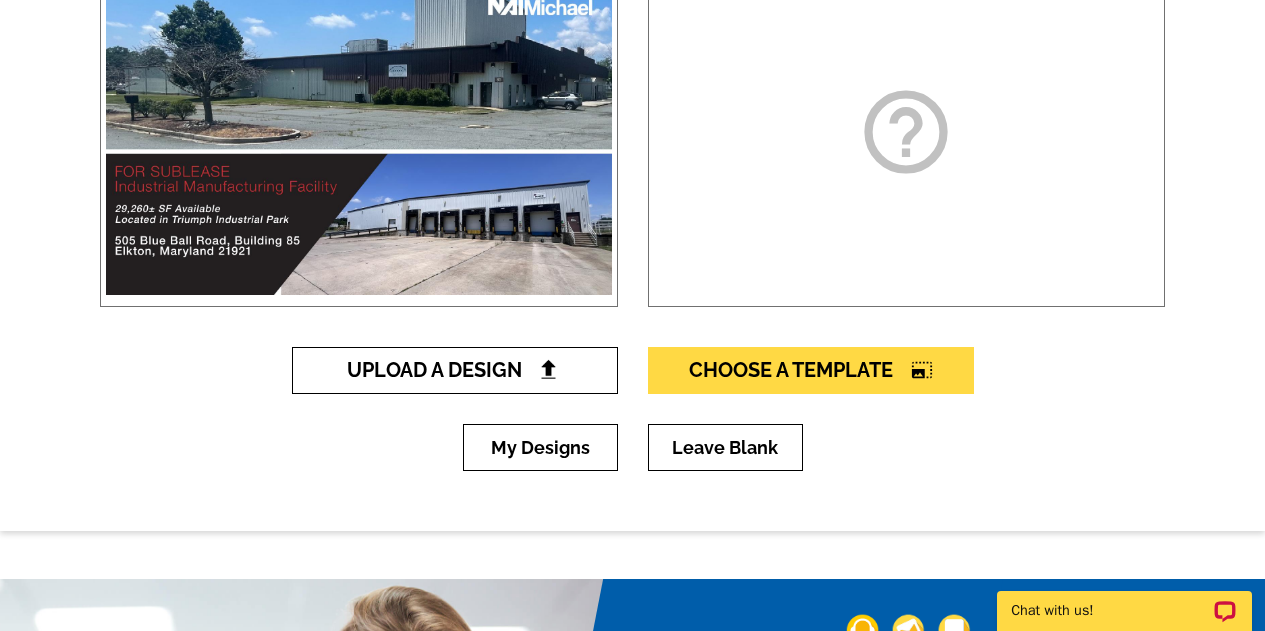 click on "Upload A Design" at bounding box center (454, 370) 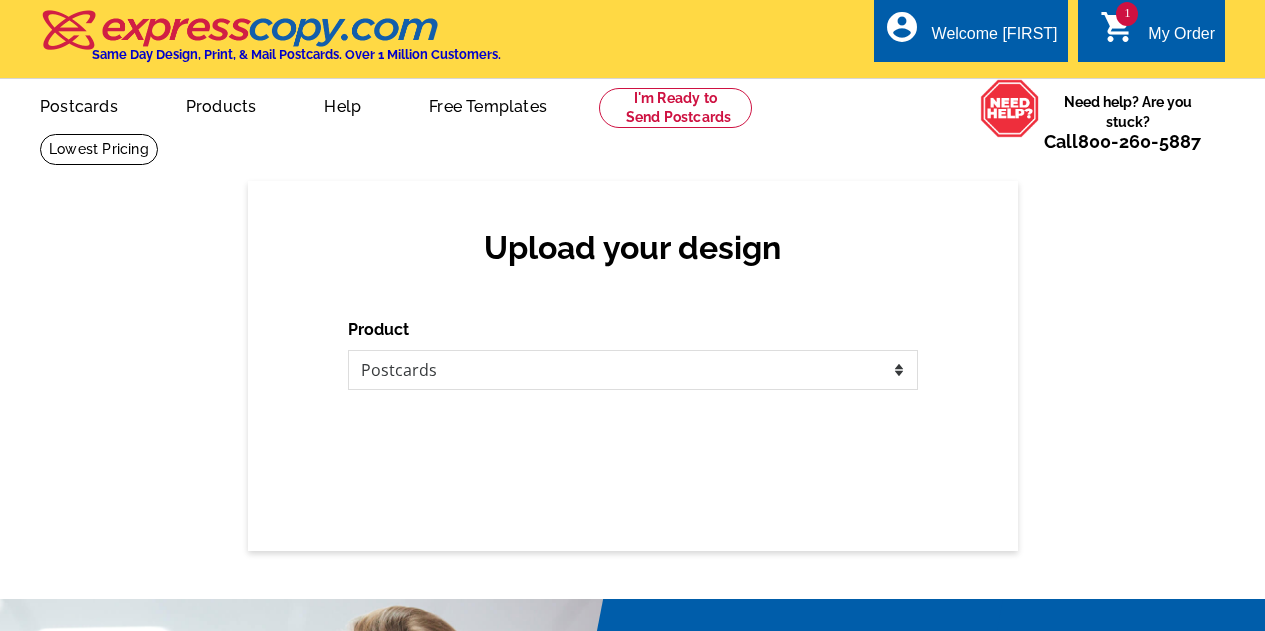 scroll, scrollTop: 0, scrollLeft: 0, axis: both 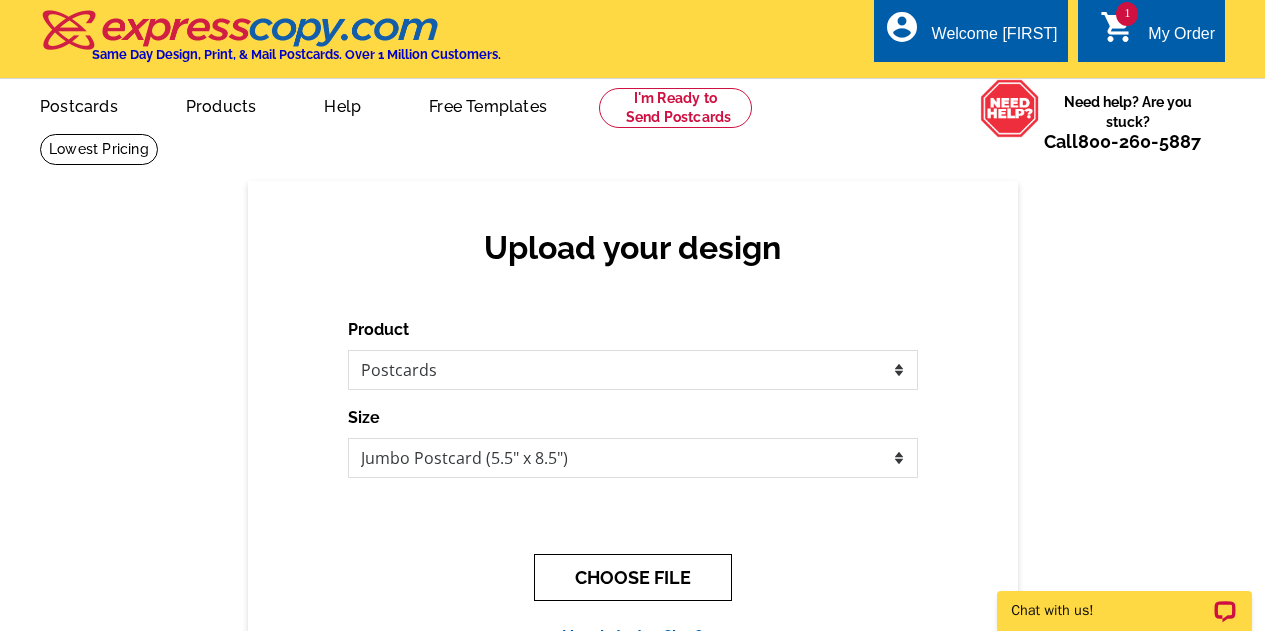 click on "CHOOSE FILE" at bounding box center (633, 577) 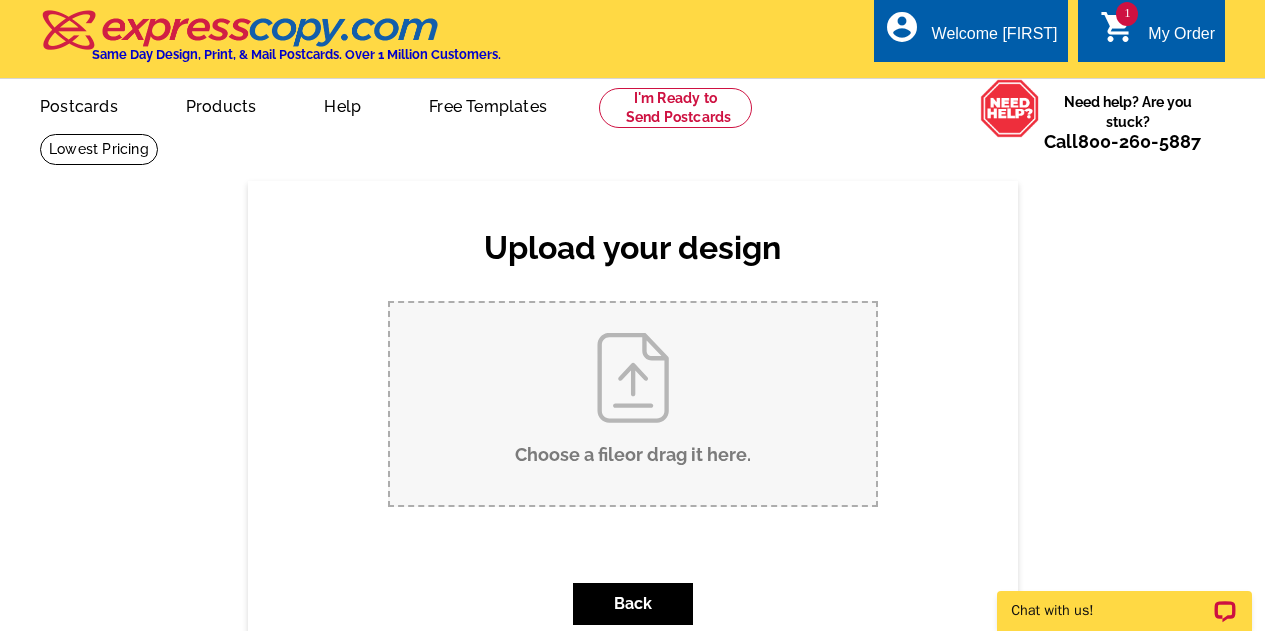 click on "Choose a file  or drag it here ." at bounding box center [633, 404] 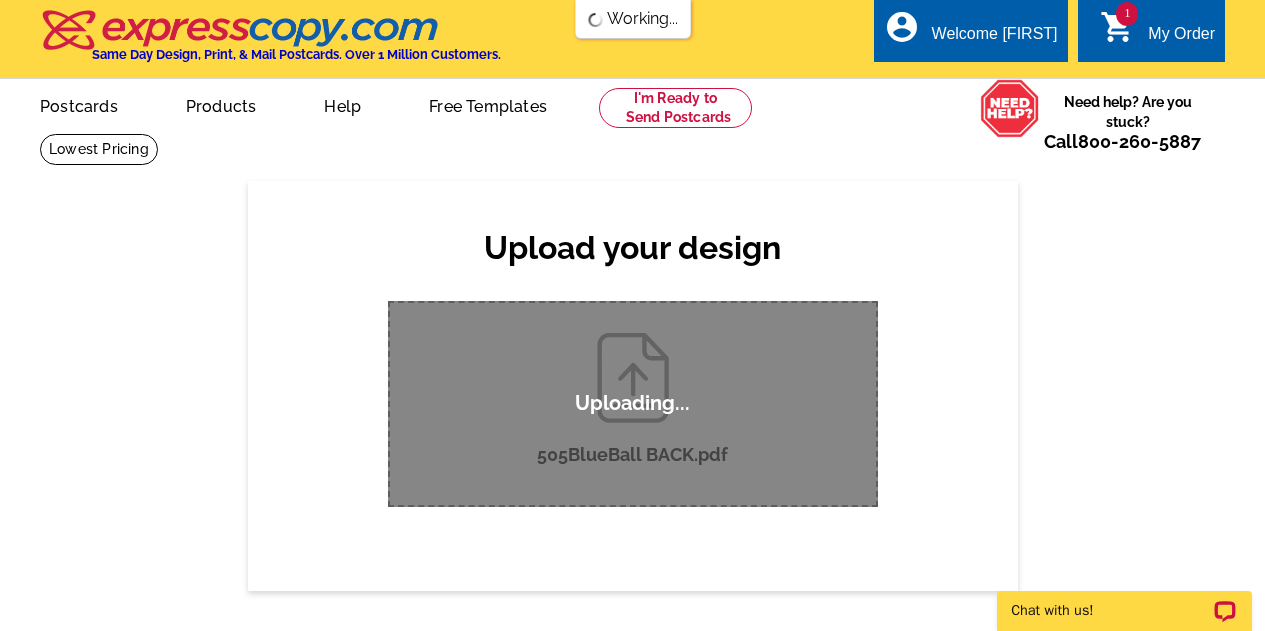 type 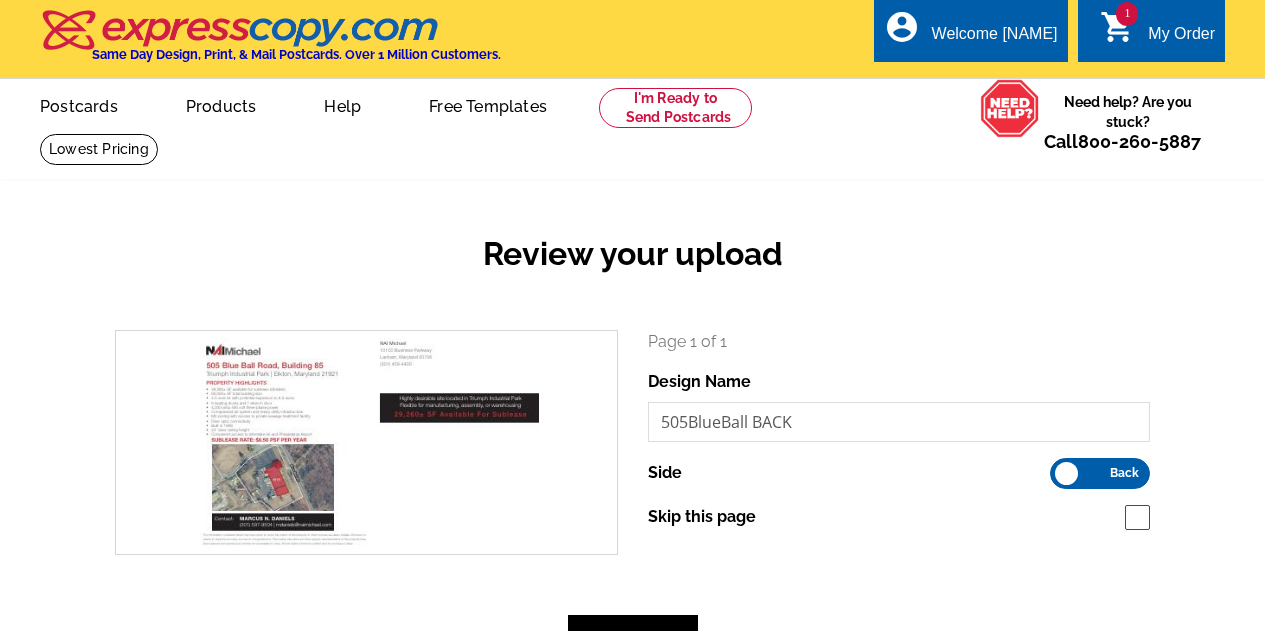 scroll, scrollTop: 0, scrollLeft: 0, axis: both 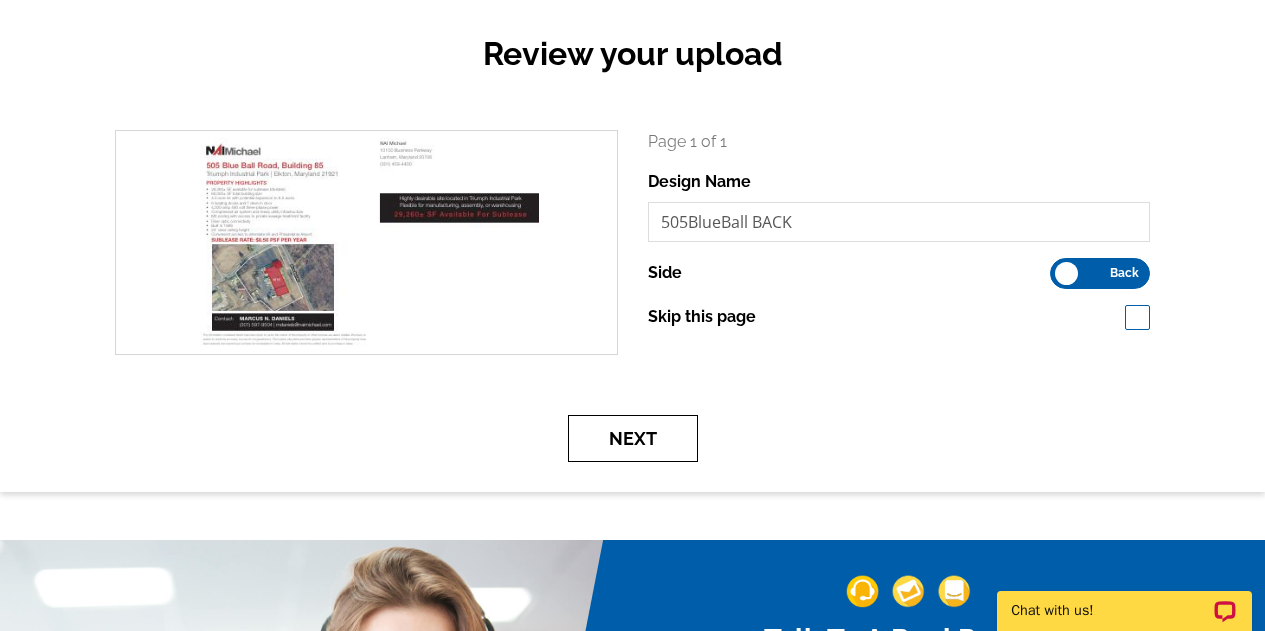 click on "Next" at bounding box center (633, 438) 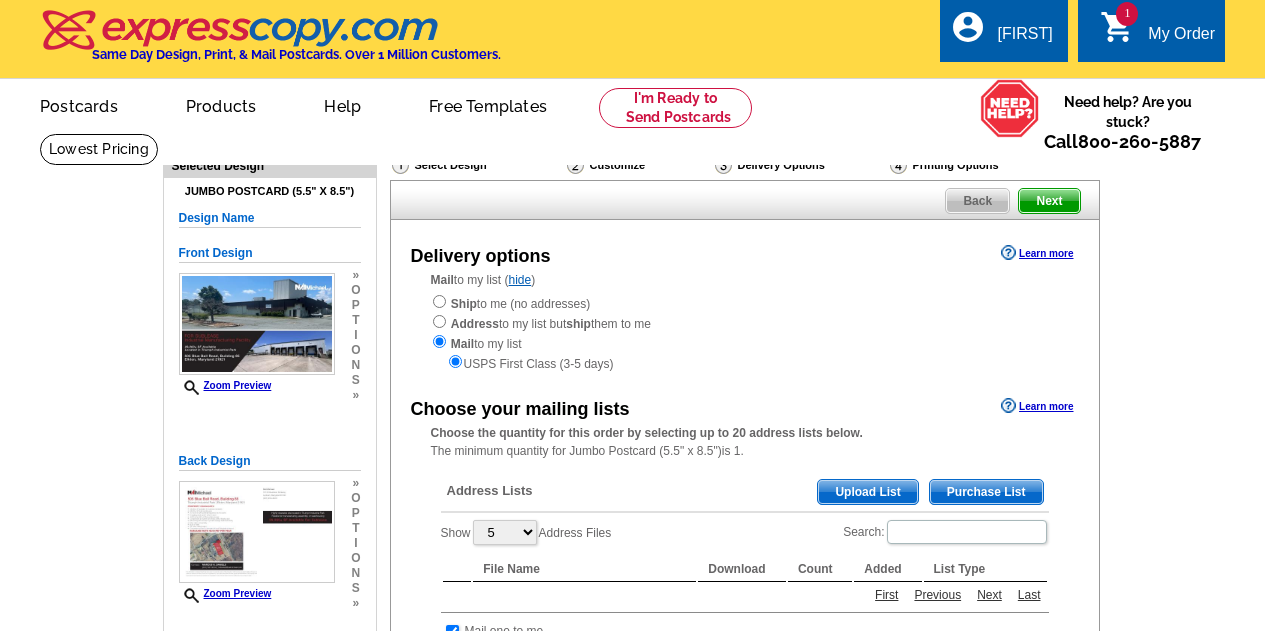 scroll, scrollTop: 0, scrollLeft: 0, axis: both 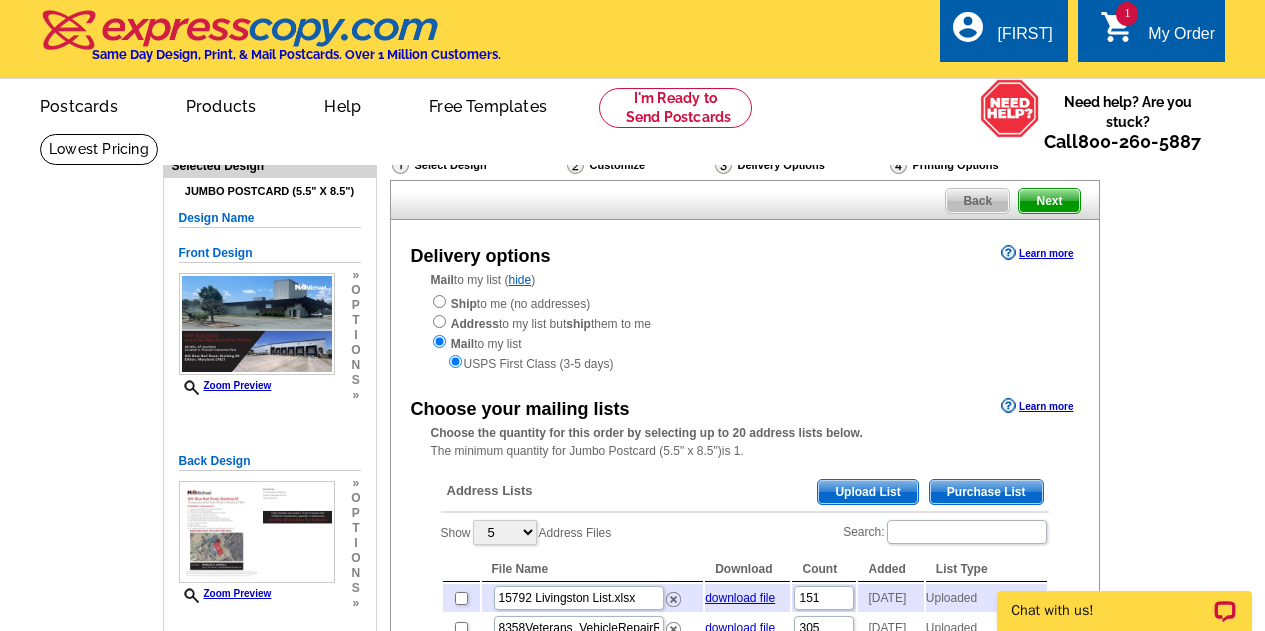 click on "Upload List" at bounding box center [867, 492] 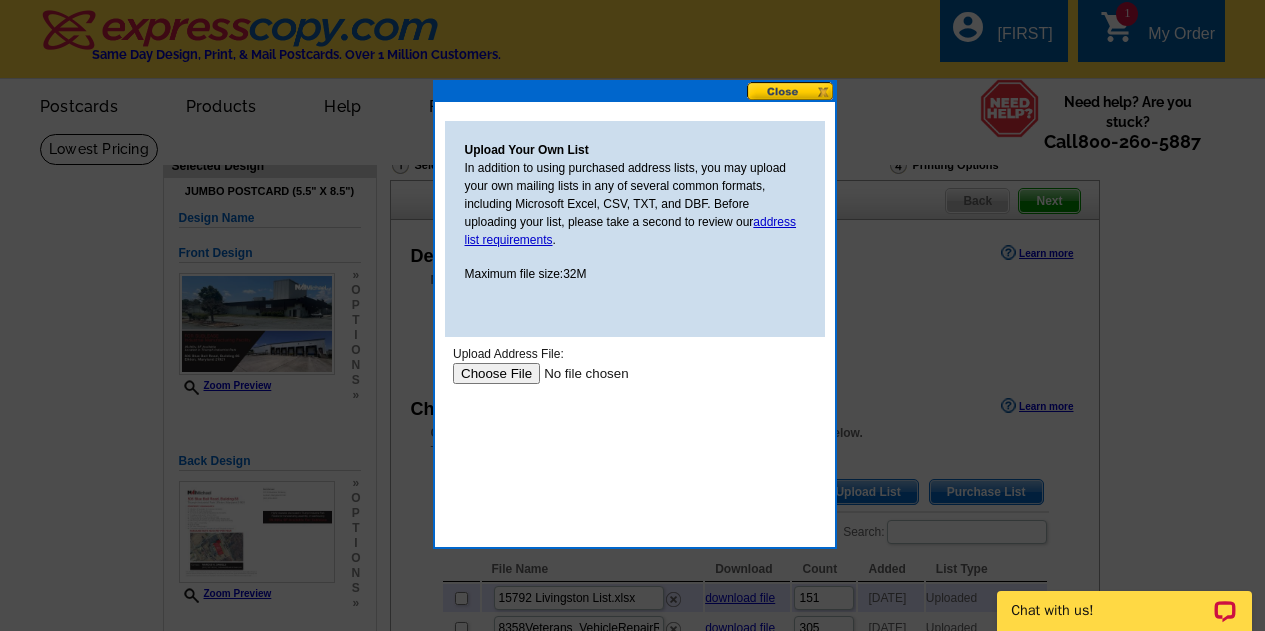scroll, scrollTop: 0, scrollLeft: 0, axis: both 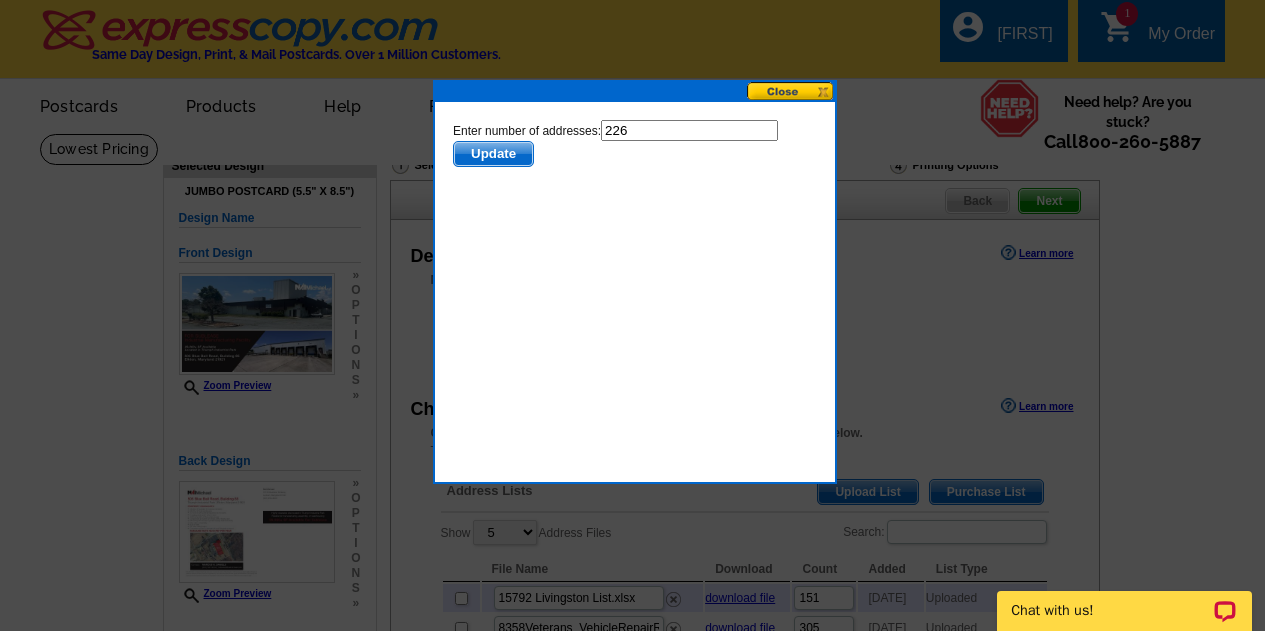 click on "Update" at bounding box center (492, 154) 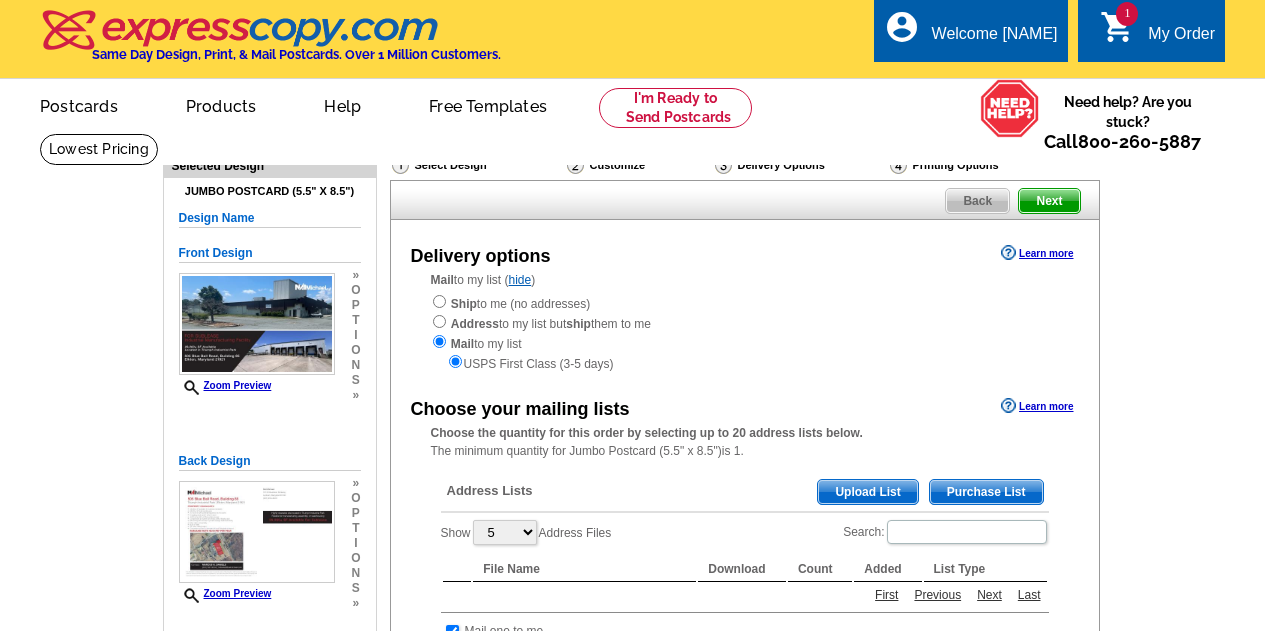 scroll, scrollTop: 0, scrollLeft: 0, axis: both 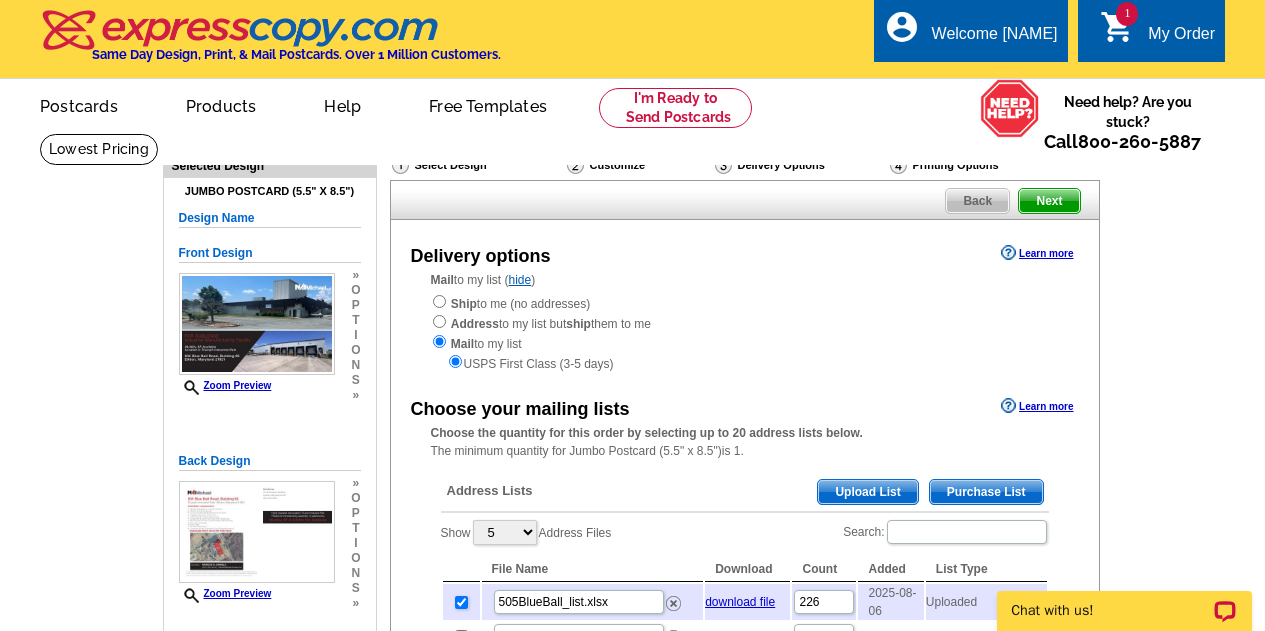 click on "Next" at bounding box center [1049, 201] 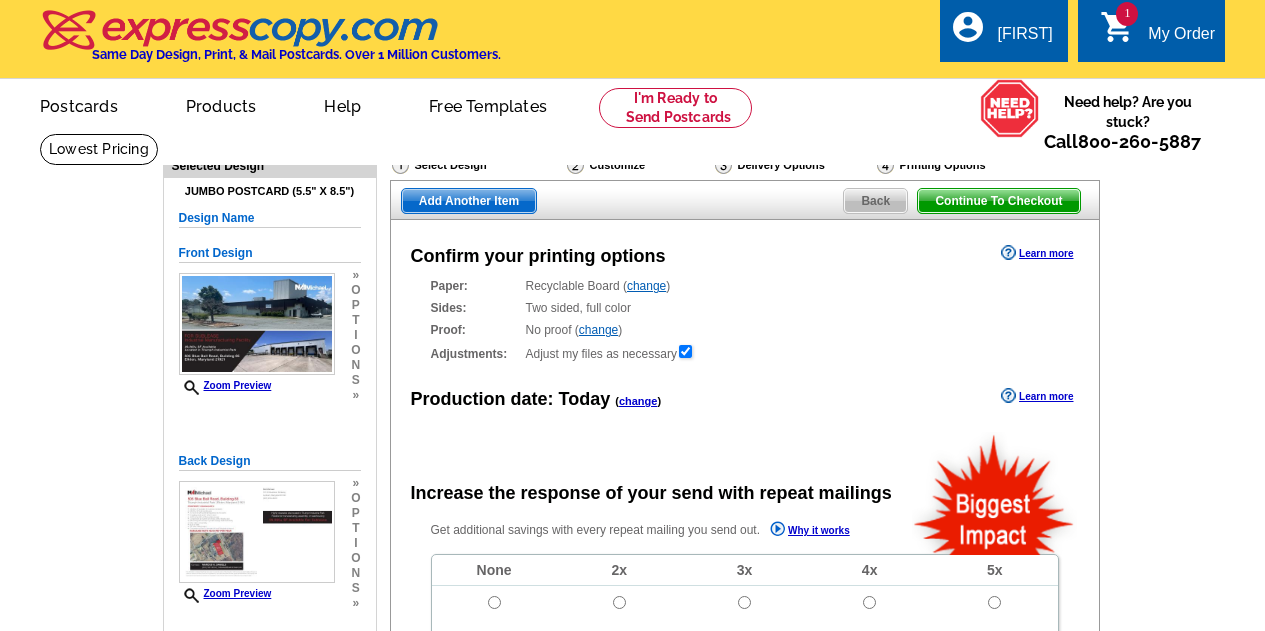 scroll, scrollTop: 0, scrollLeft: 0, axis: both 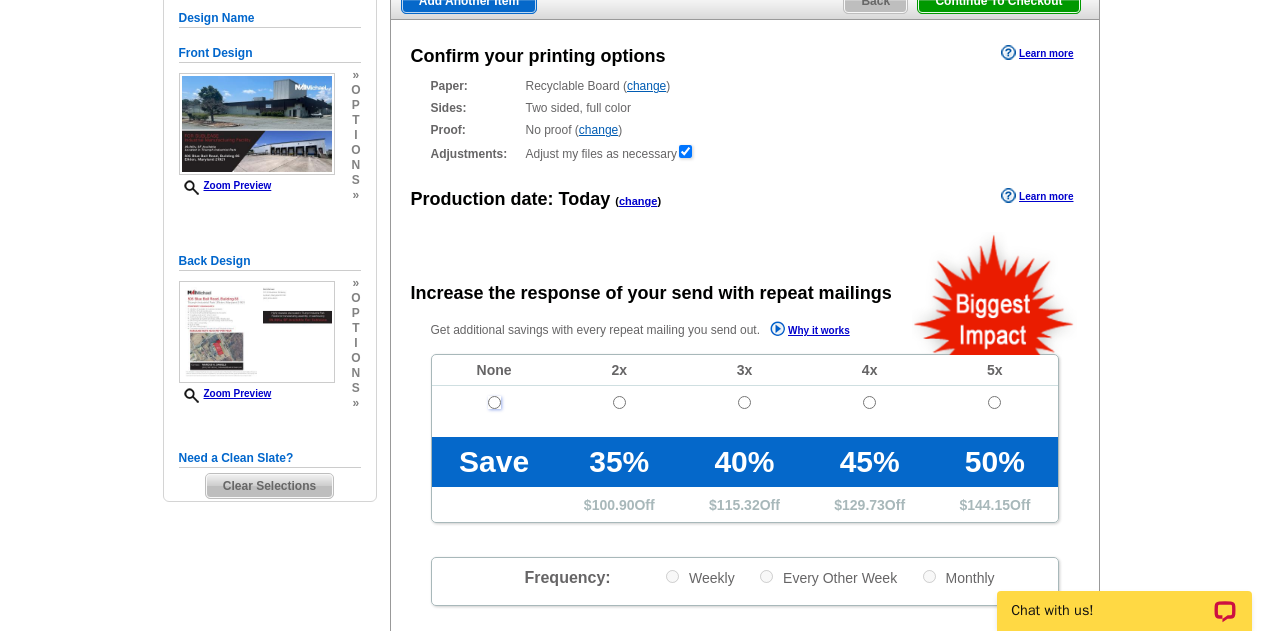 click at bounding box center (494, 402) 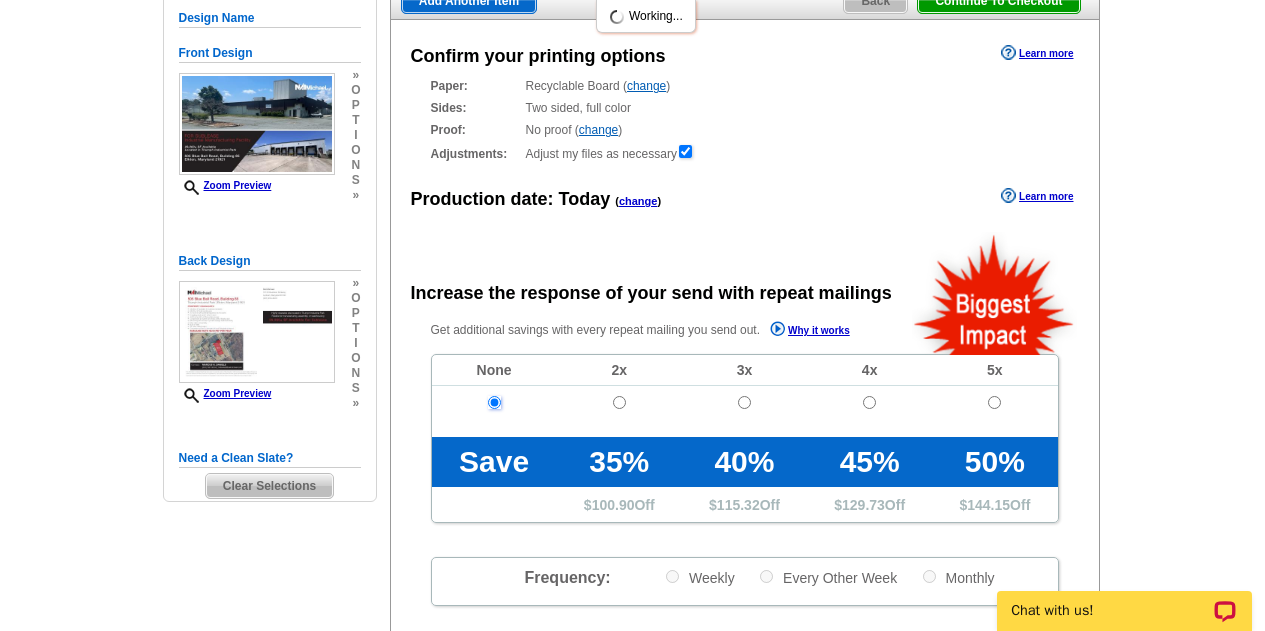 scroll, scrollTop: 0, scrollLeft: 0, axis: both 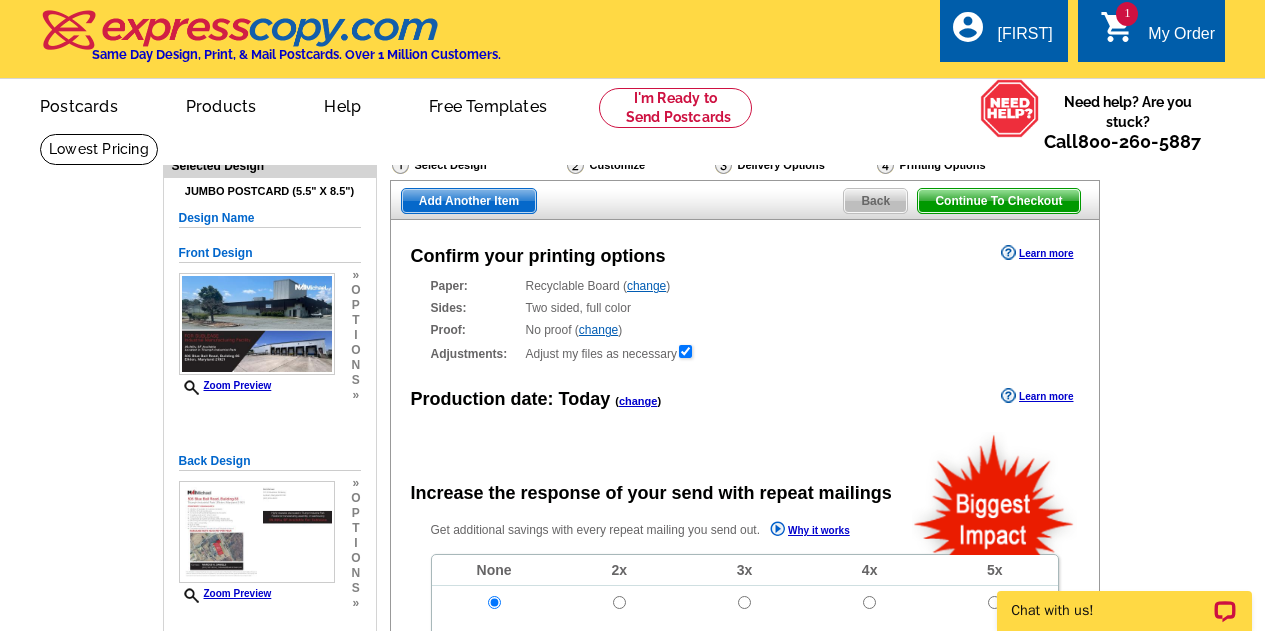 click on "Add Another Item" at bounding box center [469, 201] 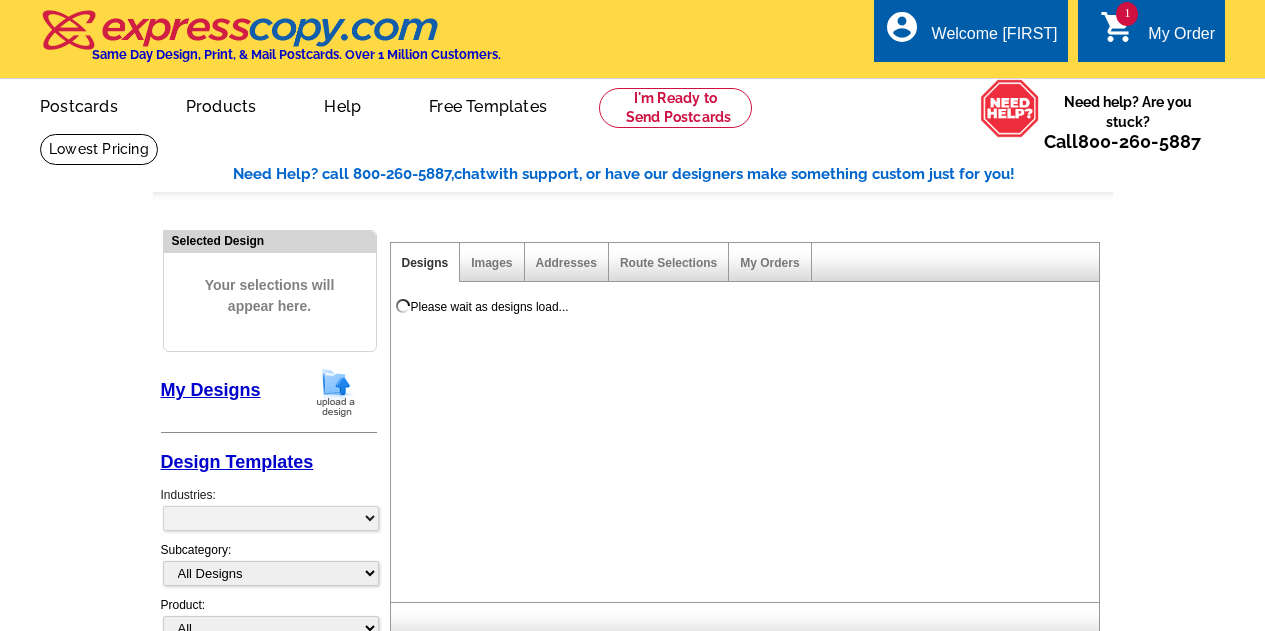 scroll, scrollTop: 0, scrollLeft: 0, axis: both 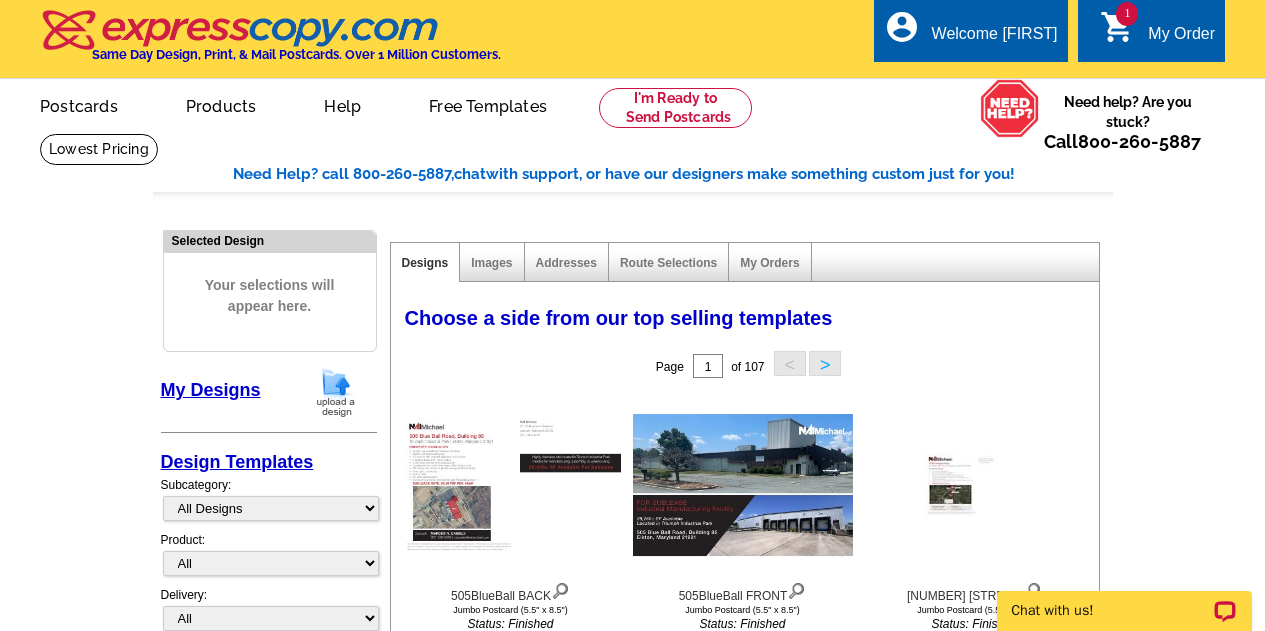 click at bounding box center [336, 392] 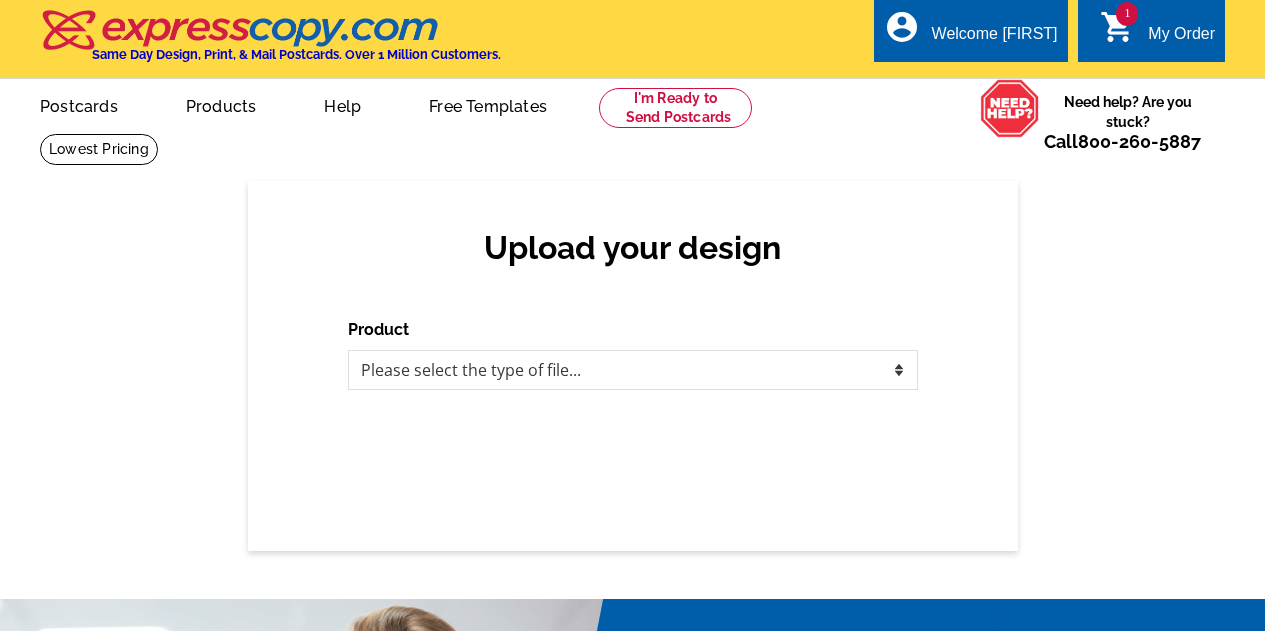 scroll, scrollTop: 0, scrollLeft: 0, axis: both 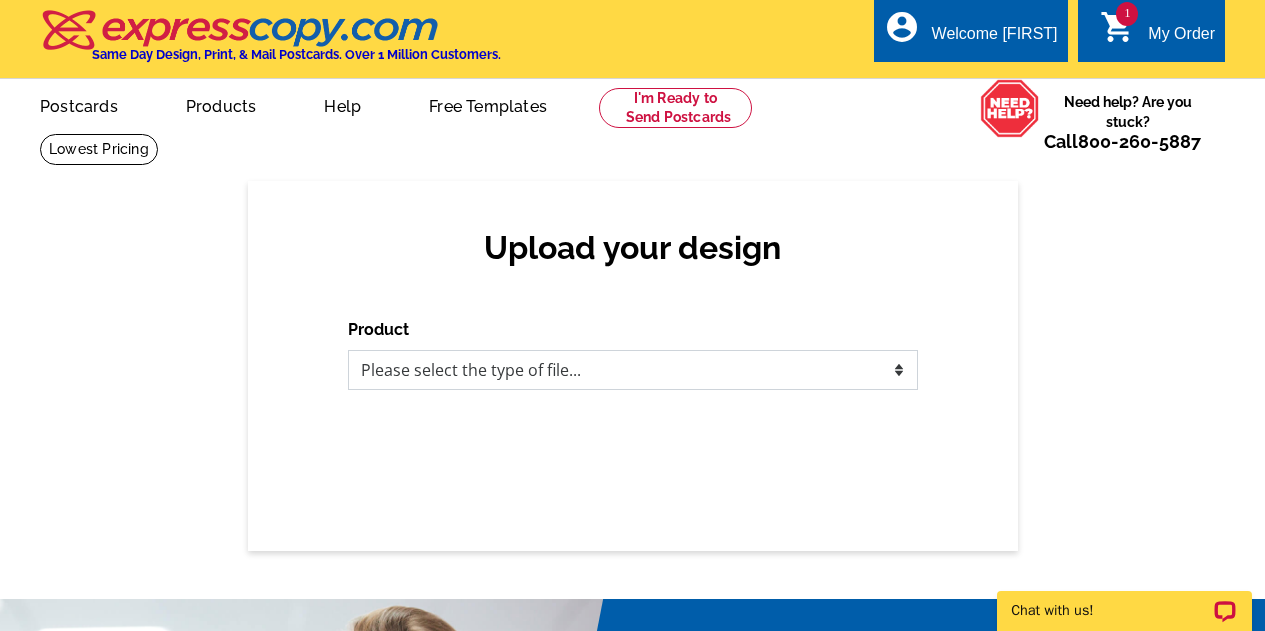 click on "Please select the type of file...
Postcards
Business Cards
Letters and flyers
Greeting Cards
Door Hangers" at bounding box center (633, 370) 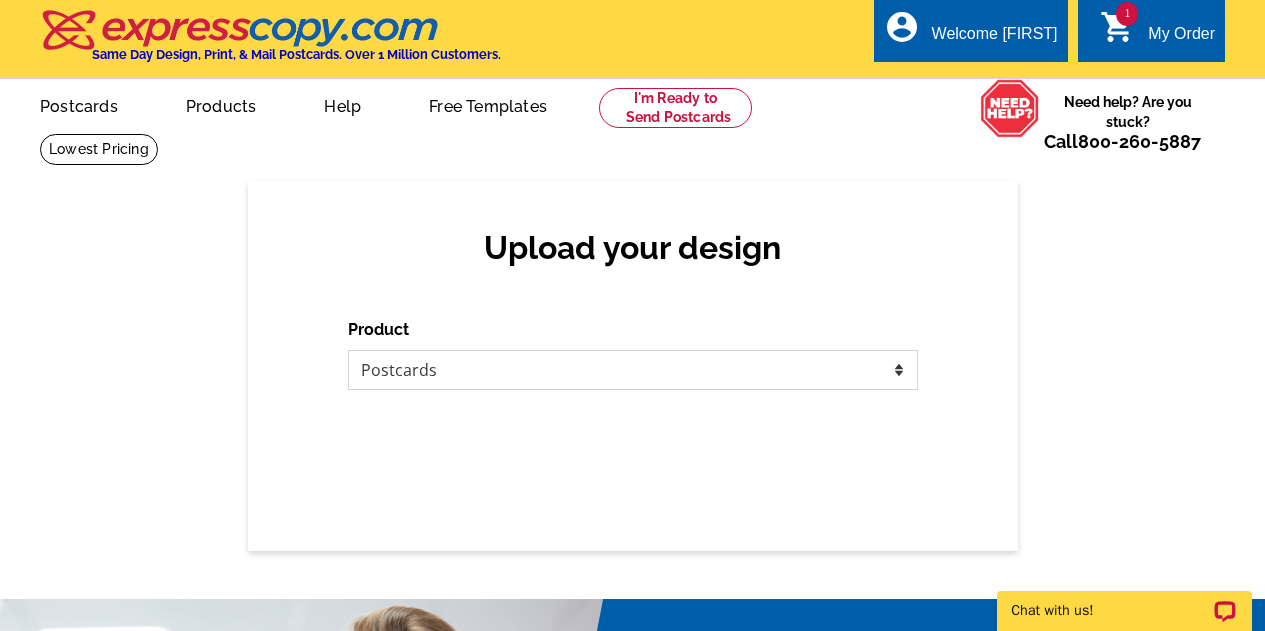 click on "Please select the type of file...
Postcards
Business Cards
Letters and flyers
Greeting Cards
Door Hangers" at bounding box center [633, 370] 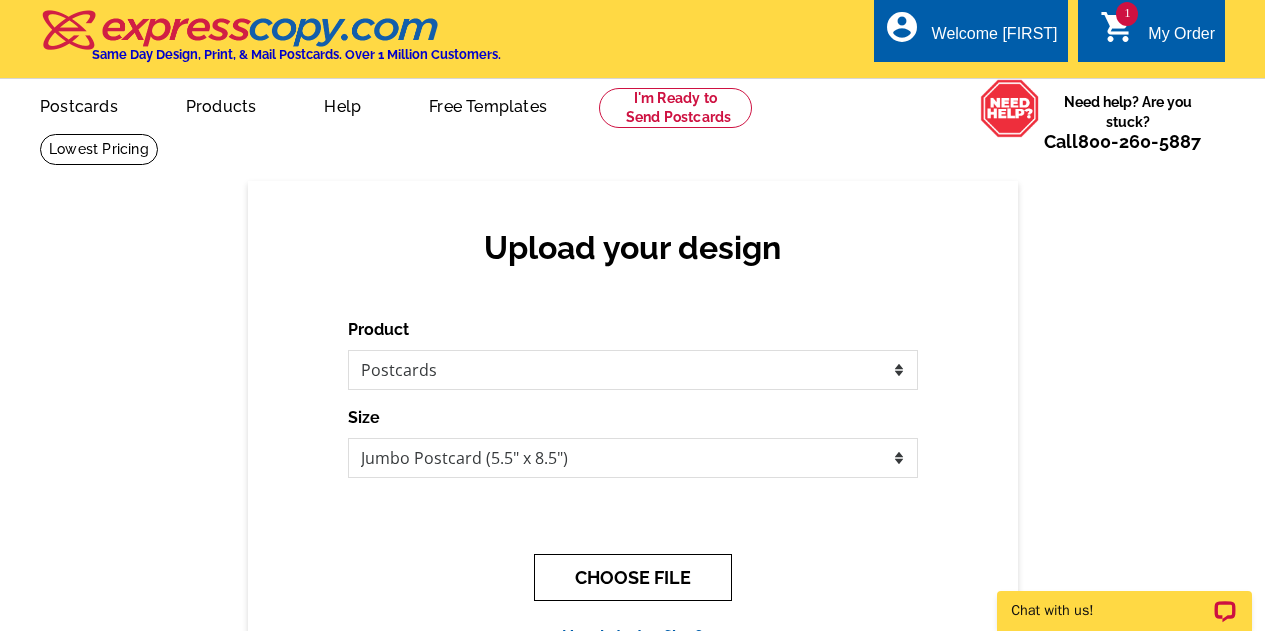 click on "CHOOSE FILE" at bounding box center (633, 577) 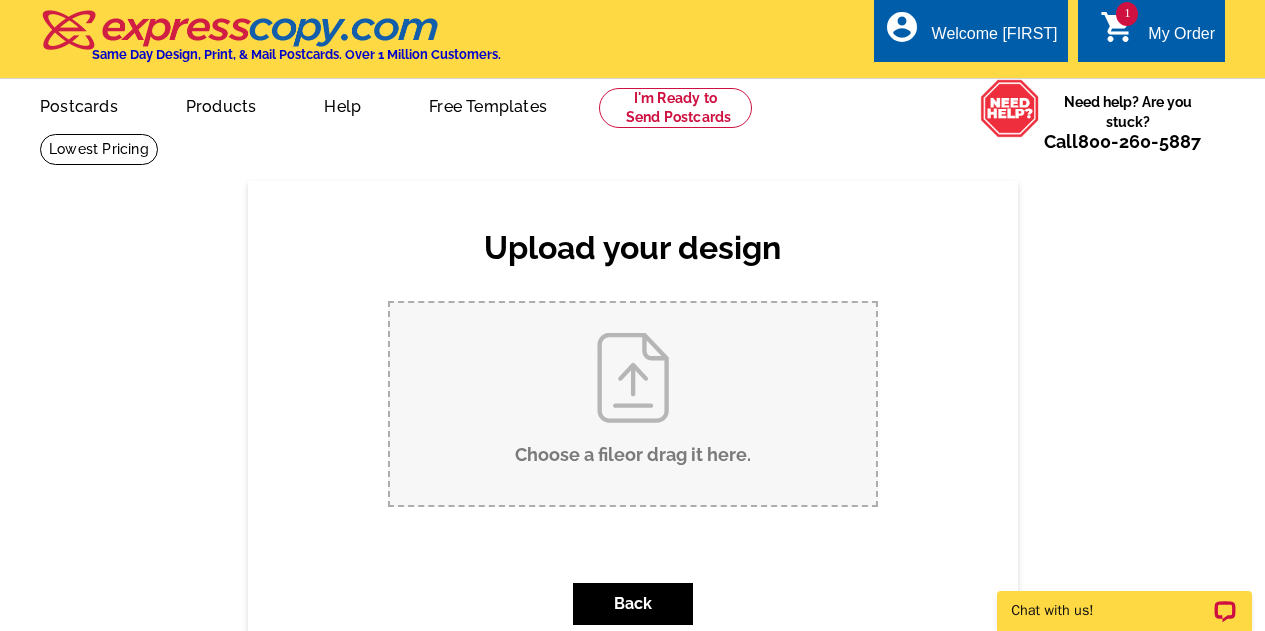 click on "Choose a file  or drag it here ." at bounding box center [633, 404] 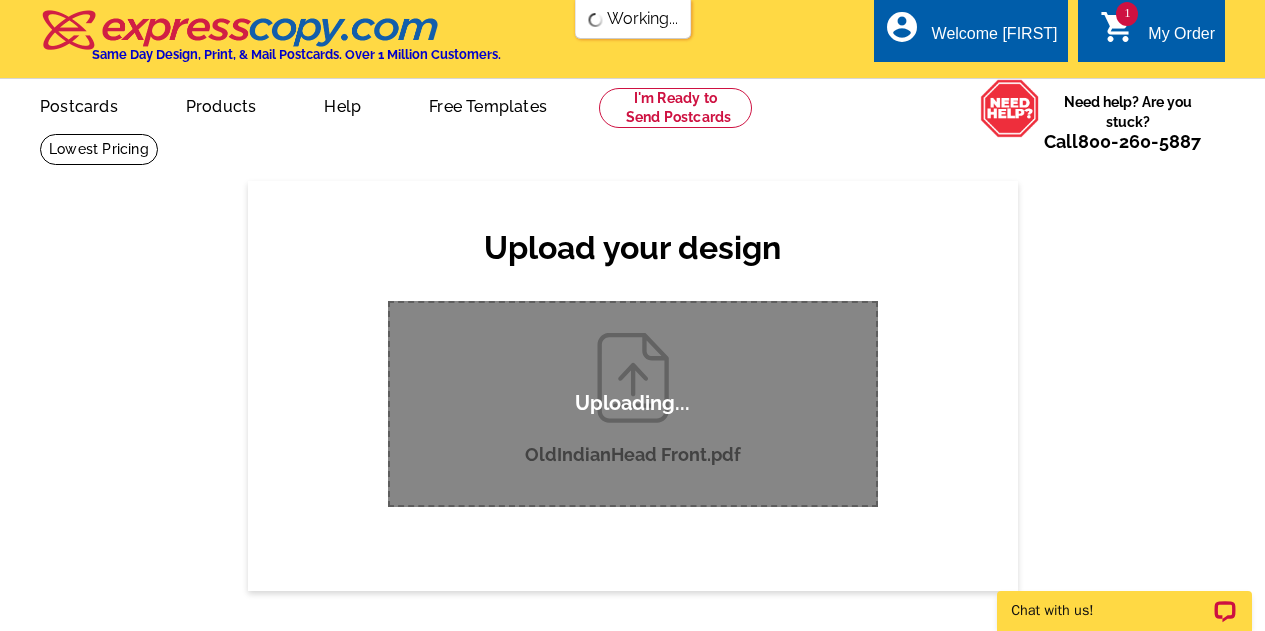 type 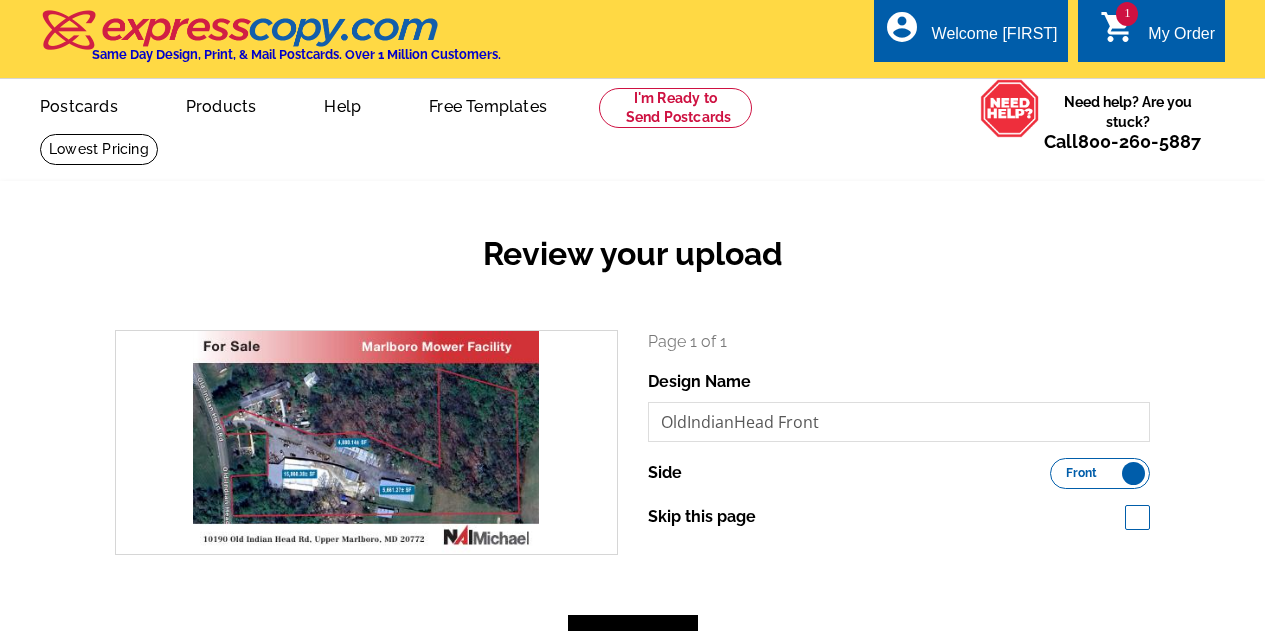 scroll, scrollTop: 0, scrollLeft: 0, axis: both 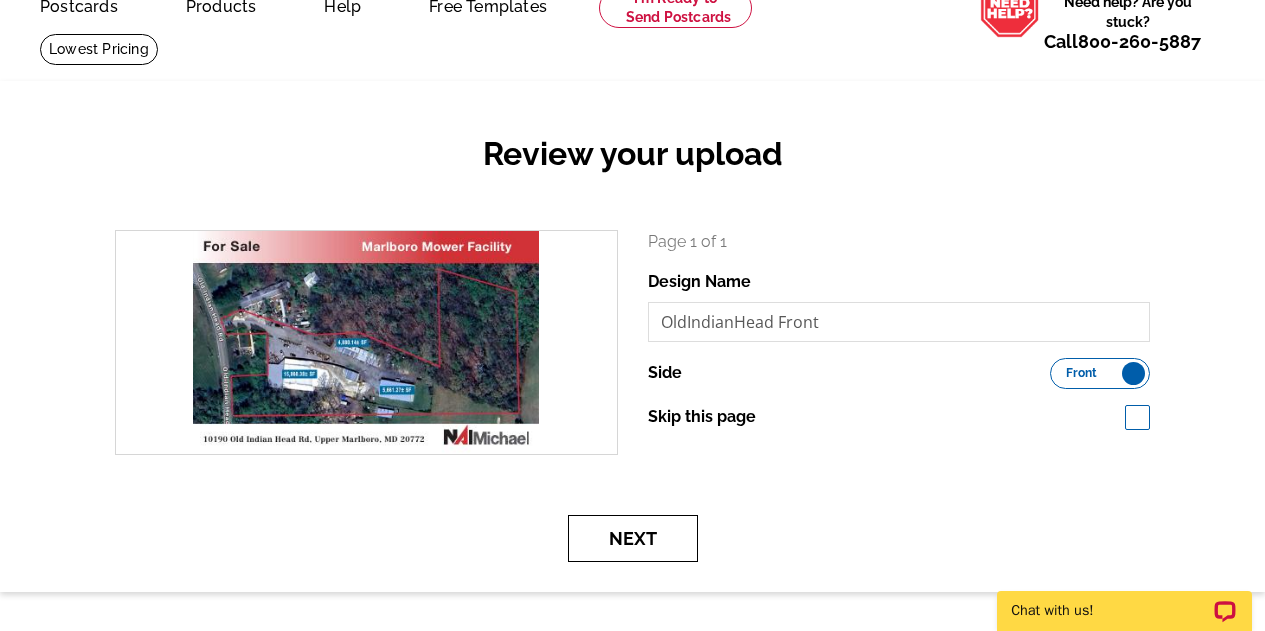 click on "Next" at bounding box center [633, 538] 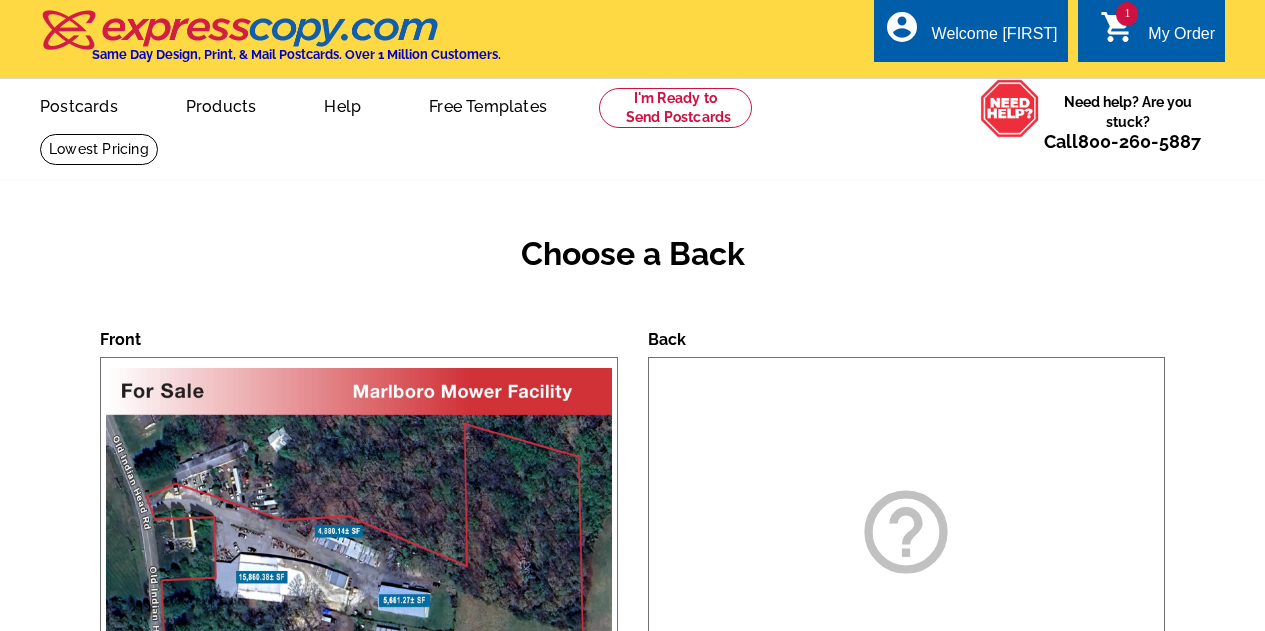 scroll, scrollTop: 500, scrollLeft: 0, axis: vertical 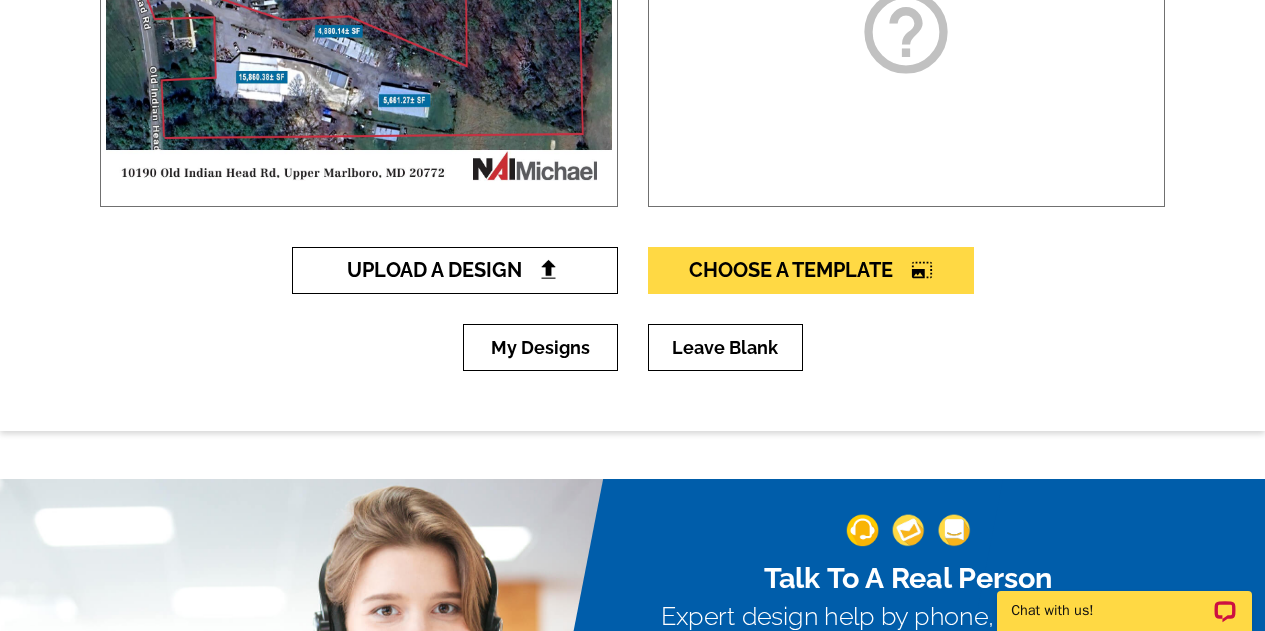 click on "Upload A Design" at bounding box center (454, 270) 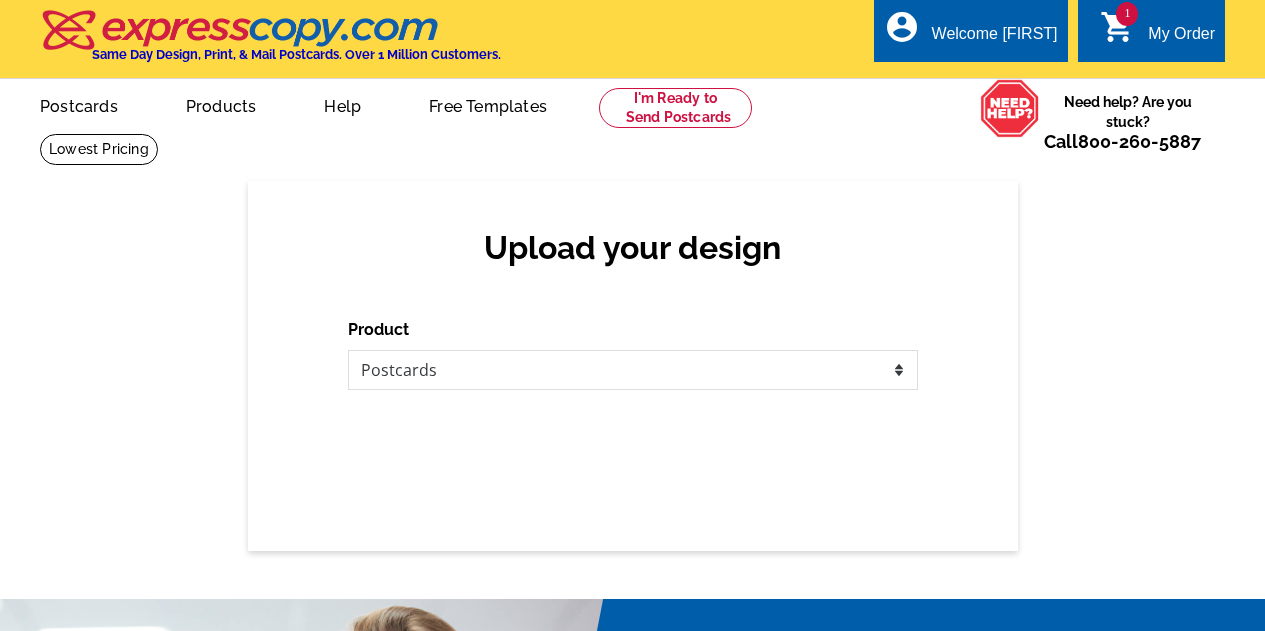 scroll, scrollTop: 0, scrollLeft: 0, axis: both 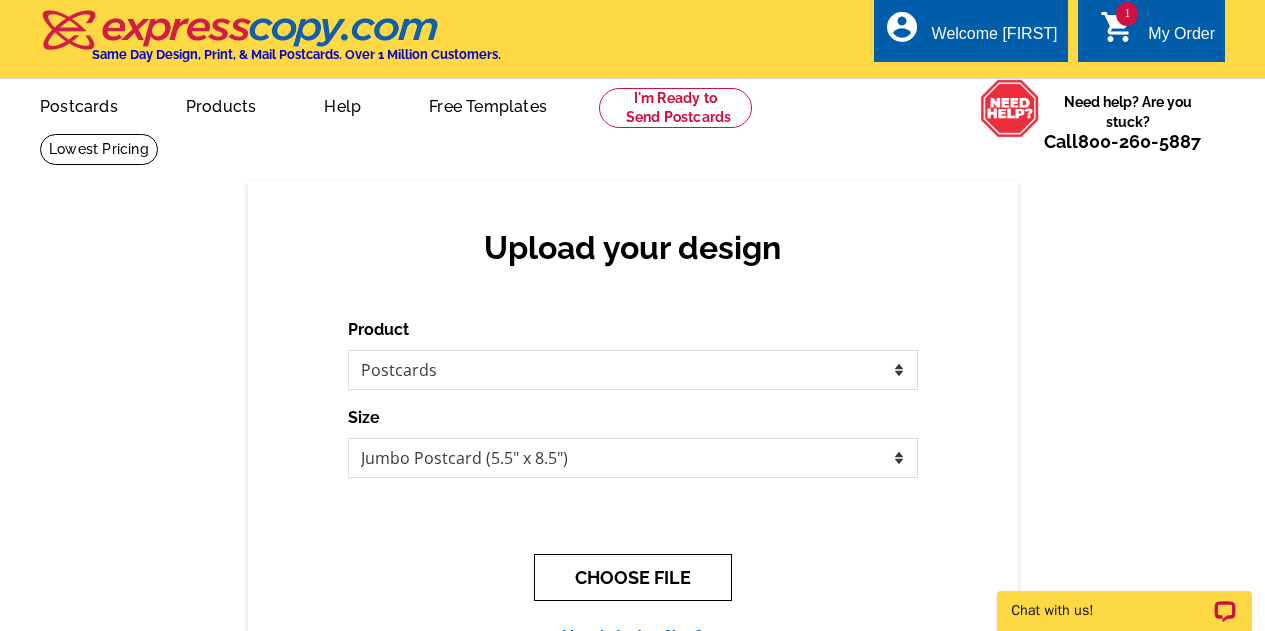 click on "CHOOSE FILE" at bounding box center [633, 577] 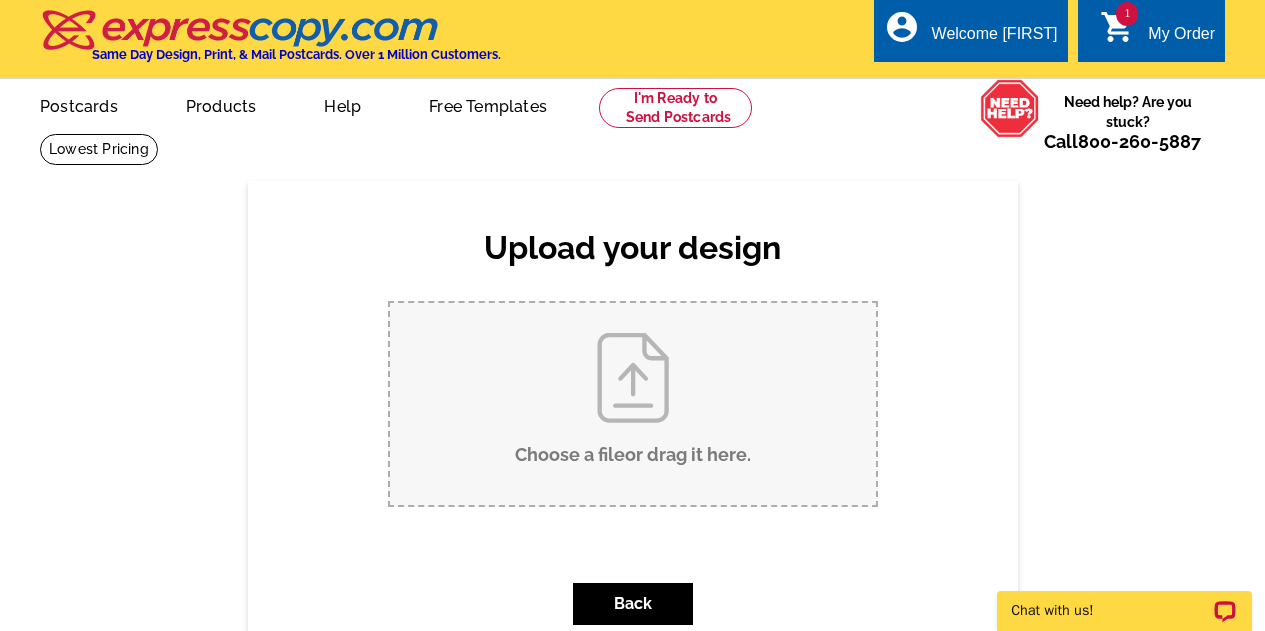 click on "Choose a file  or drag it here ." at bounding box center (633, 404) 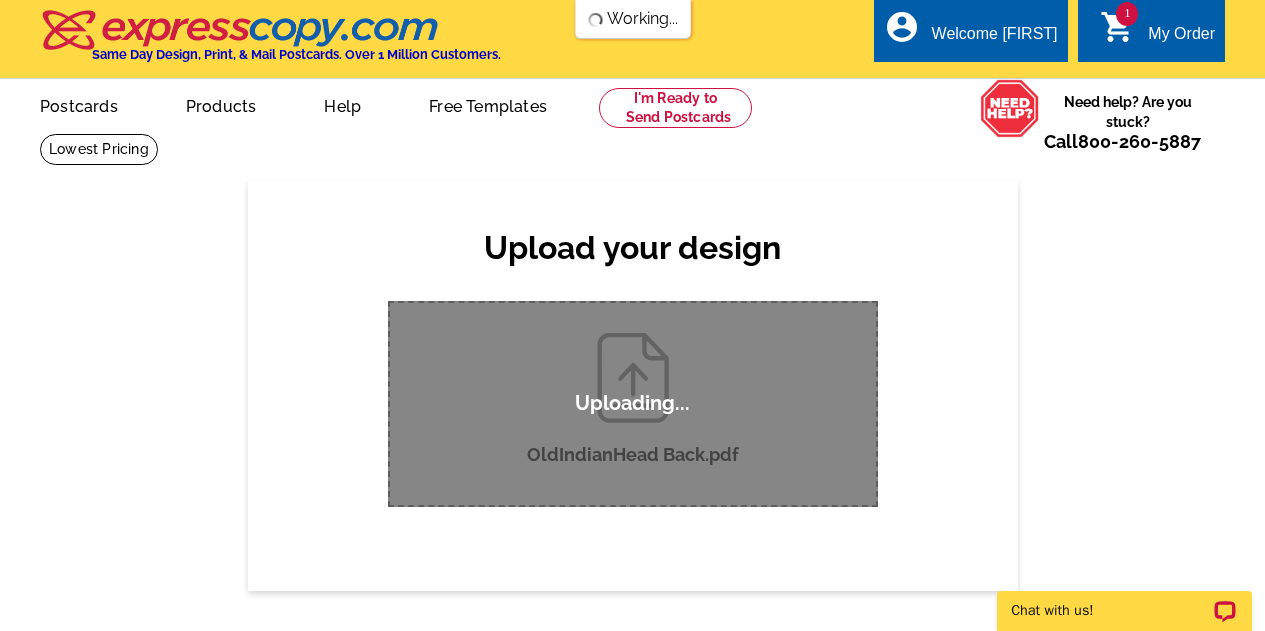 type 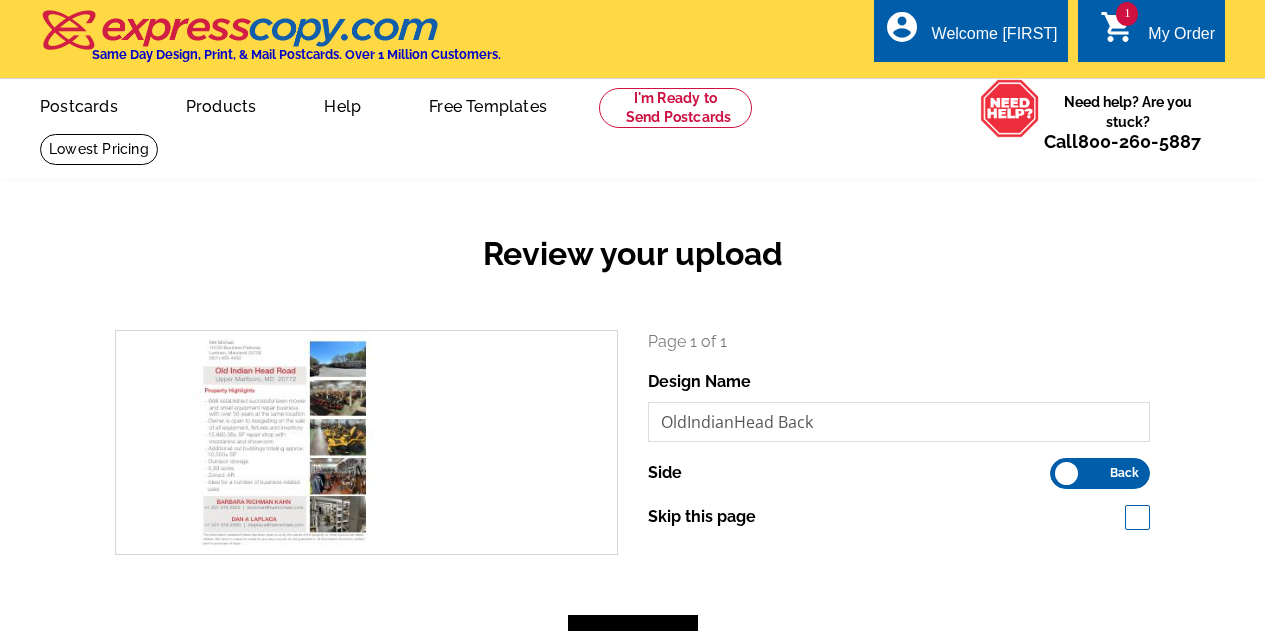 scroll, scrollTop: 0, scrollLeft: 0, axis: both 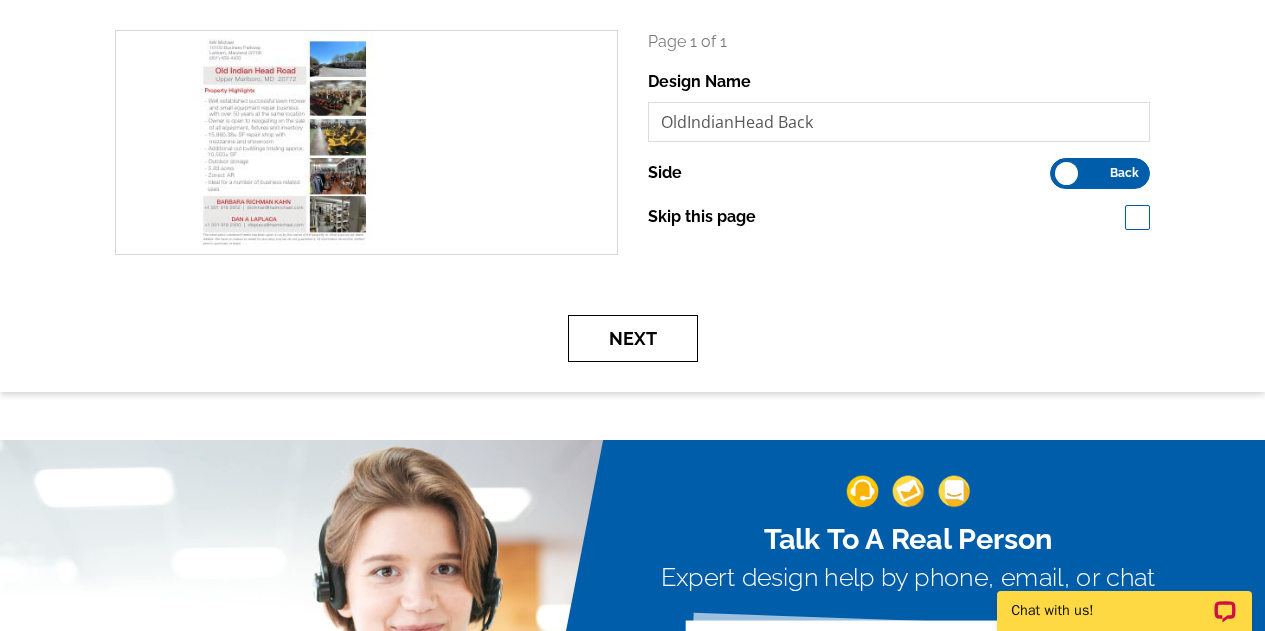click on "Next" at bounding box center [633, 338] 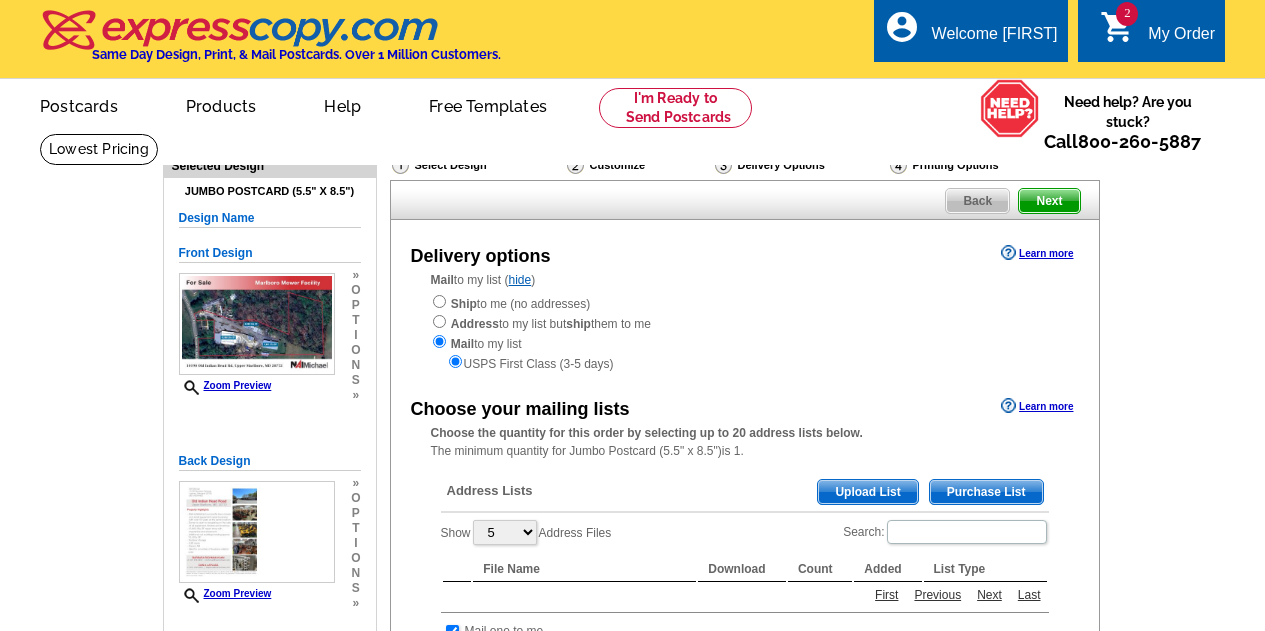 scroll, scrollTop: 0, scrollLeft: 0, axis: both 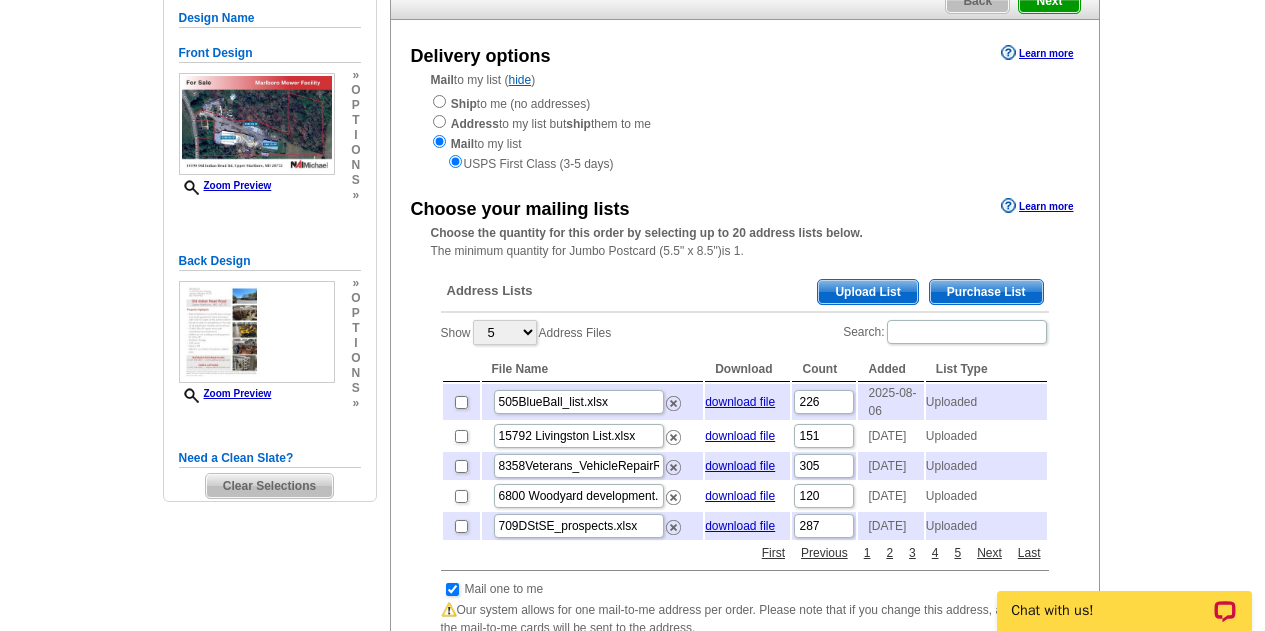 click on "Upload List" at bounding box center [867, 292] 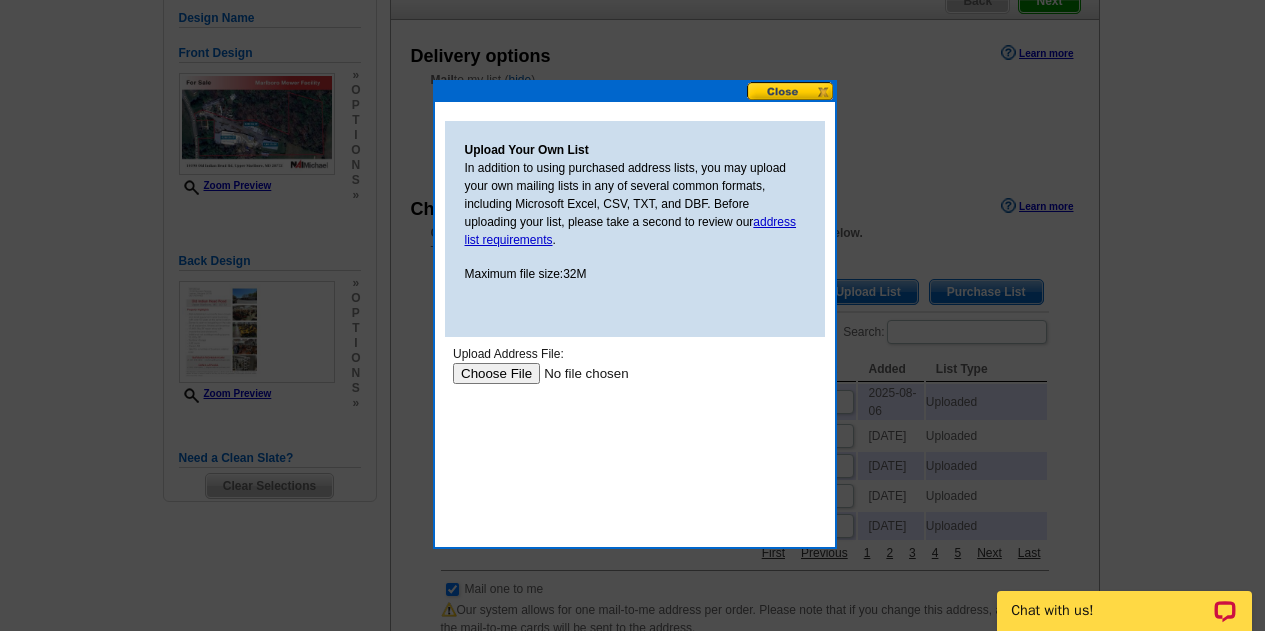 scroll, scrollTop: 0, scrollLeft: 0, axis: both 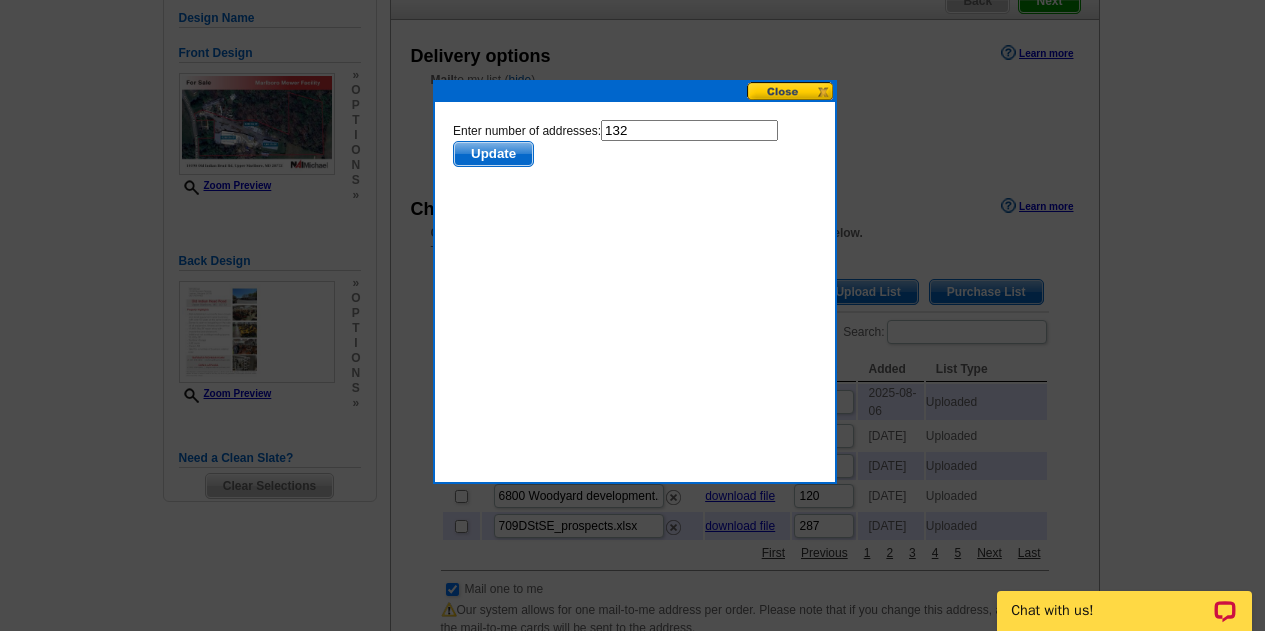 click on "Update" at bounding box center (492, 154) 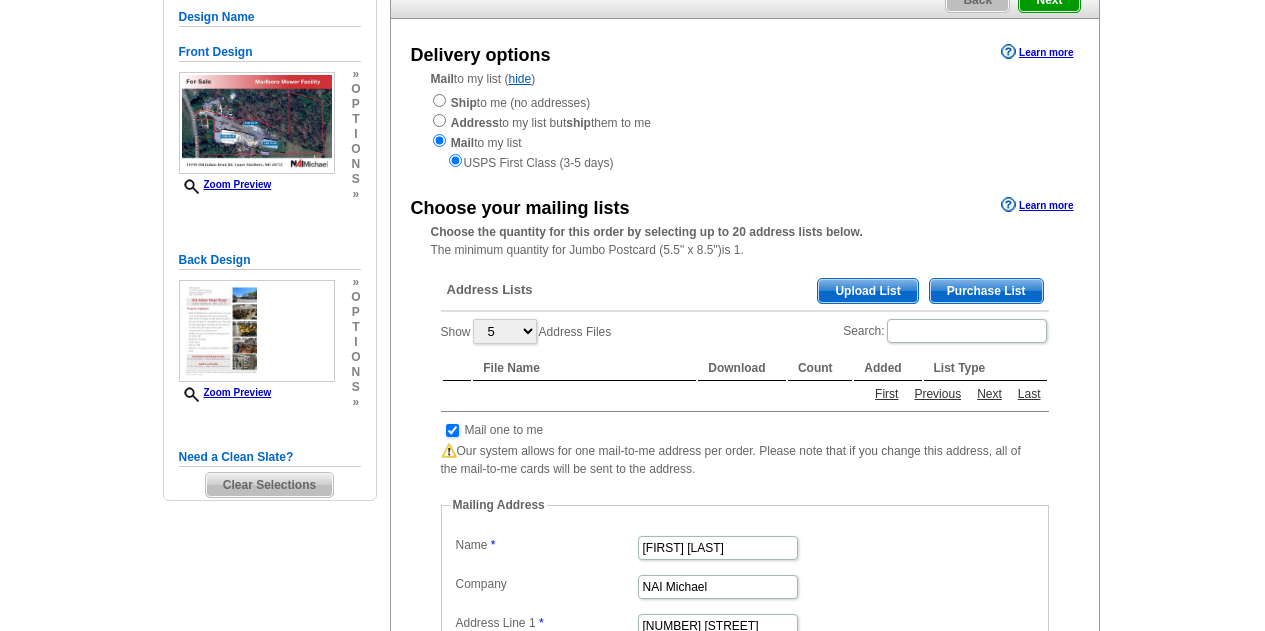 scroll, scrollTop: 200, scrollLeft: 0, axis: vertical 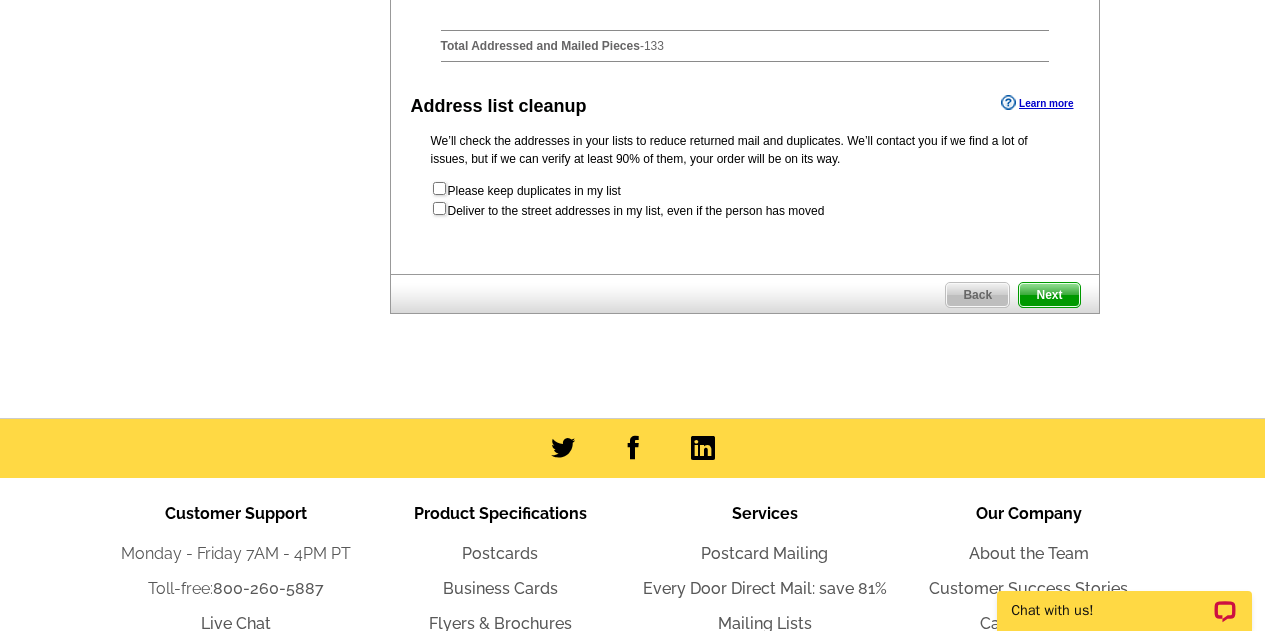 click on "Next" at bounding box center (1049, 295) 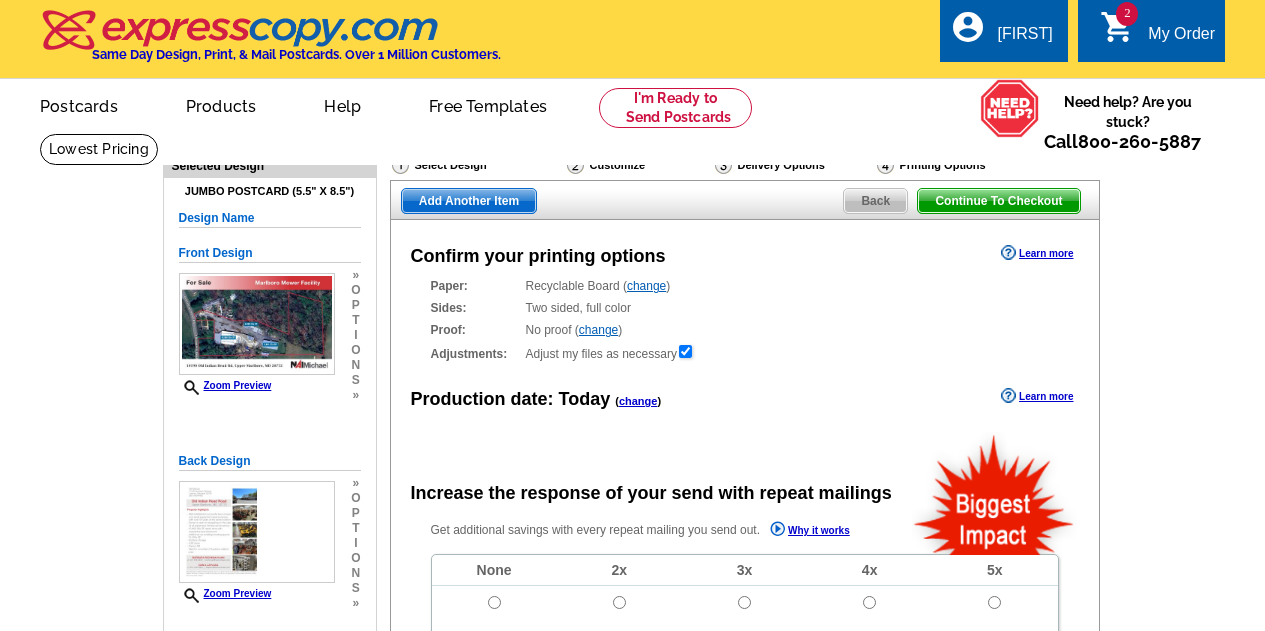 scroll, scrollTop: 0, scrollLeft: 0, axis: both 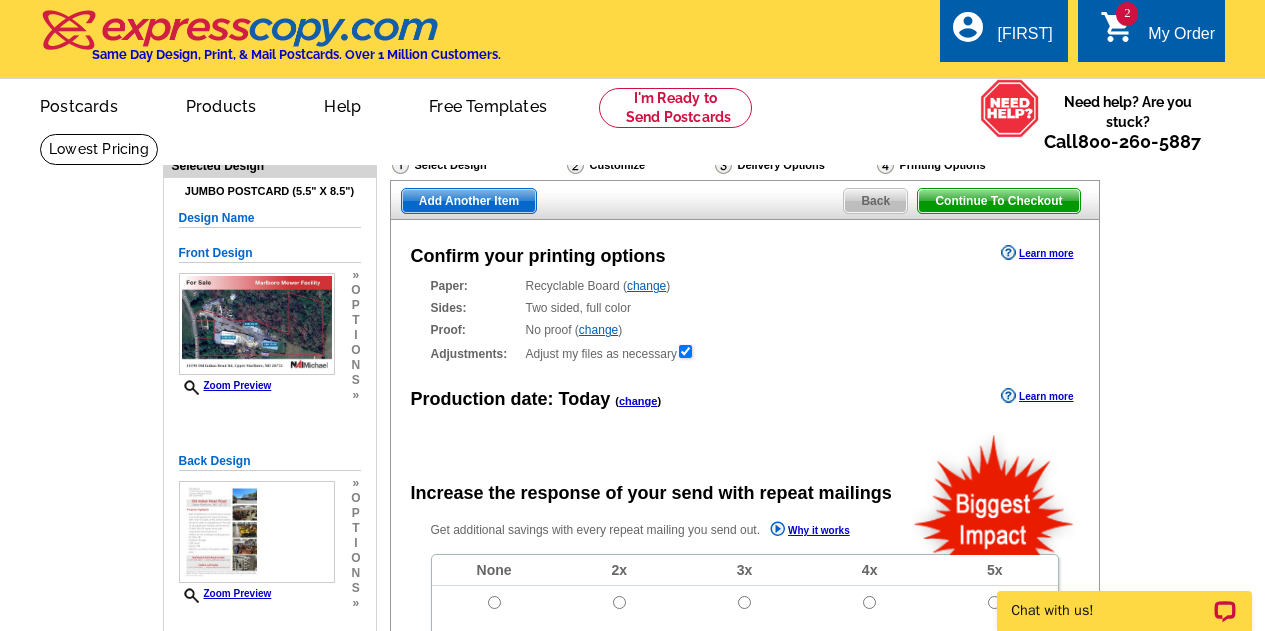 radio on "false" 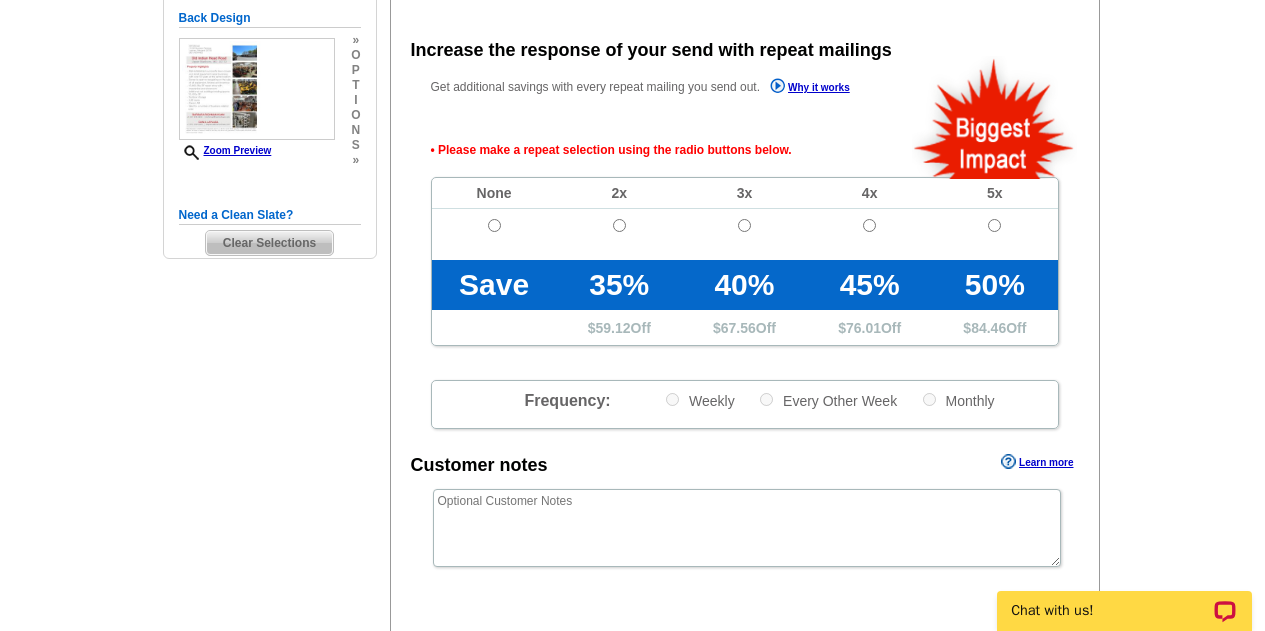 scroll, scrollTop: 448, scrollLeft: 0, axis: vertical 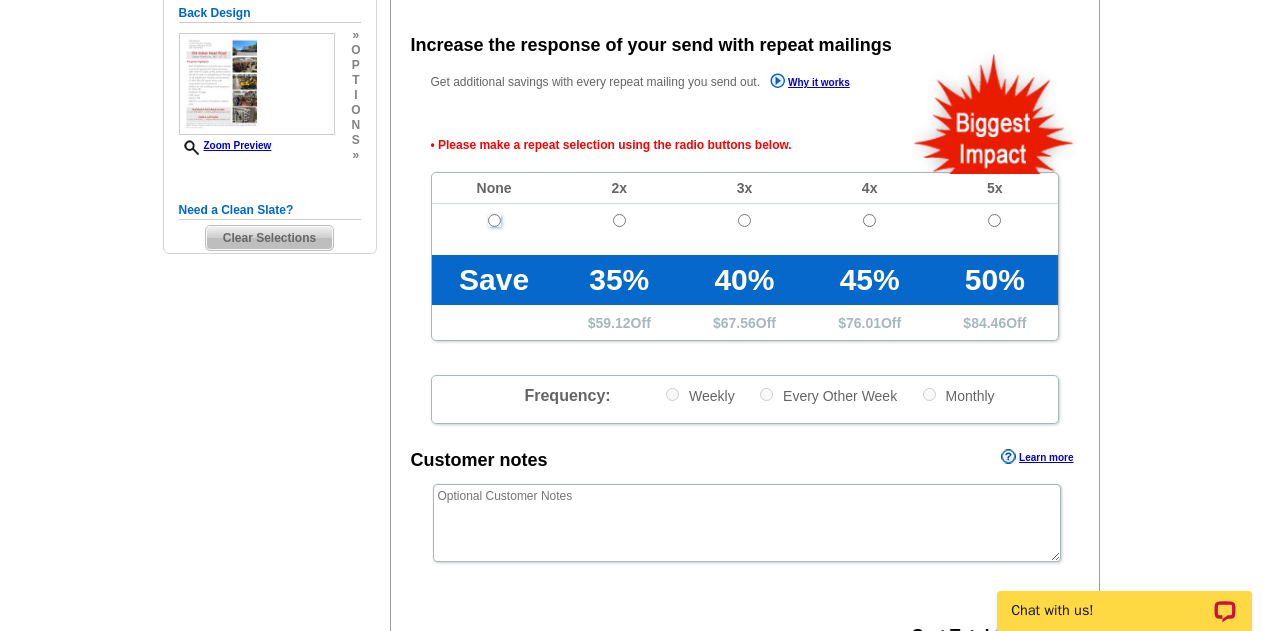 click at bounding box center (494, 220) 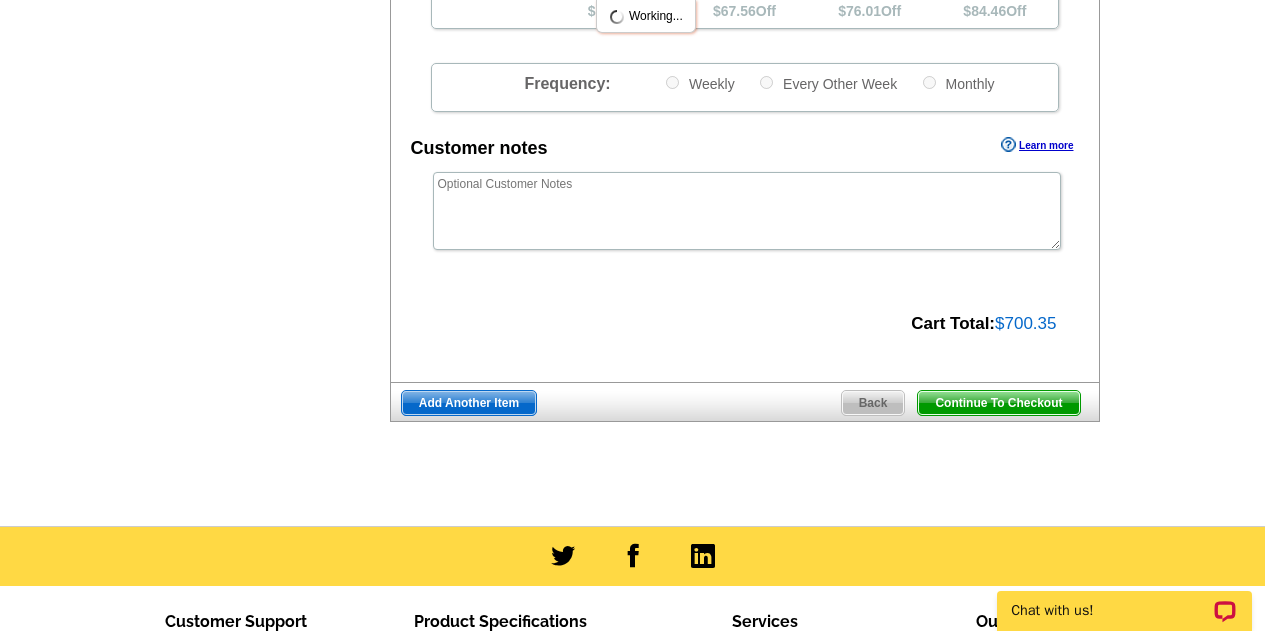scroll, scrollTop: 948, scrollLeft: 0, axis: vertical 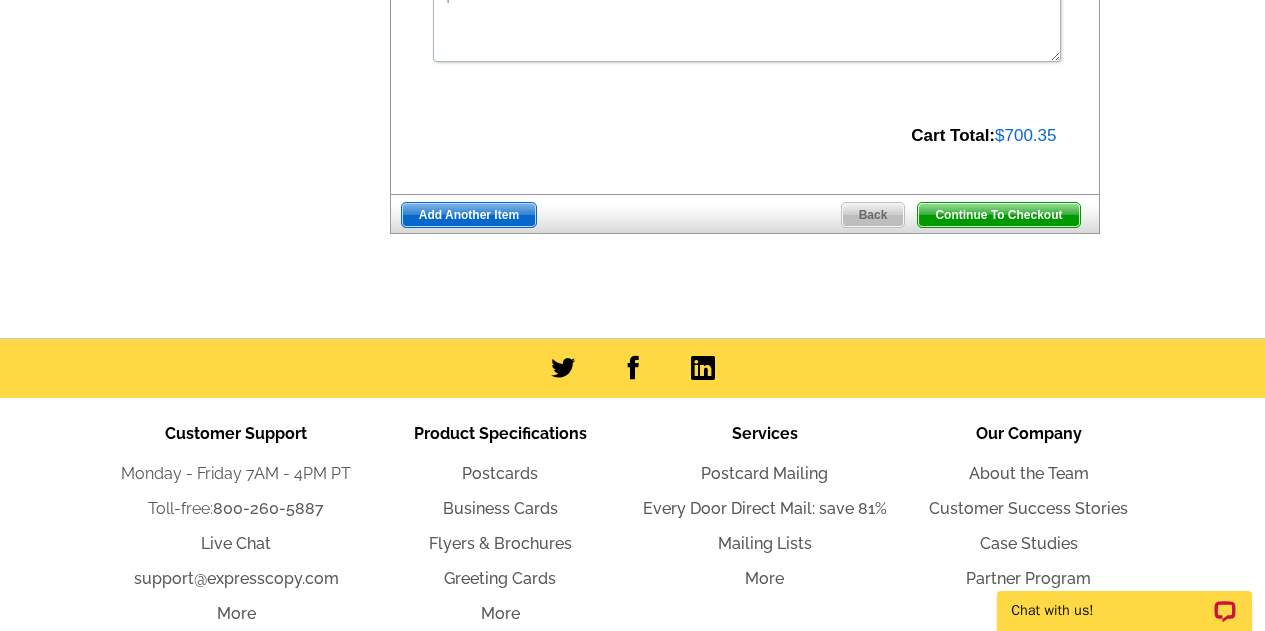 click on "Continue To Checkout" at bounding box center (998, 215) 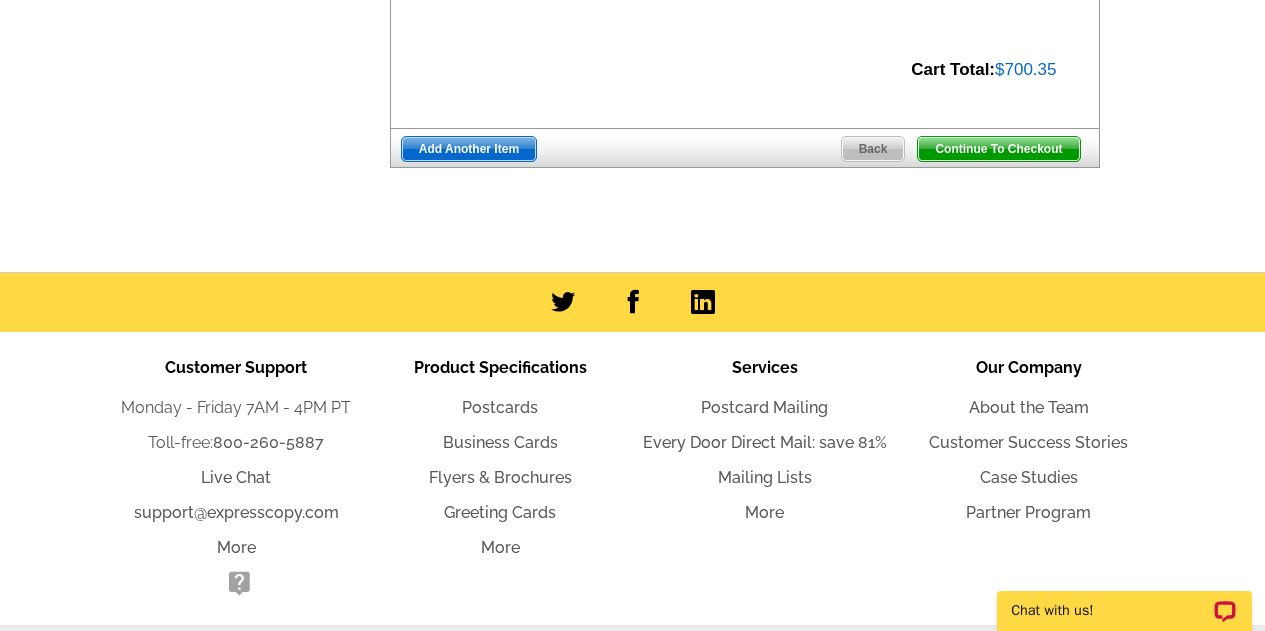 scroll, scrollTop: 882, scrollLeft: 0, axis: vertical 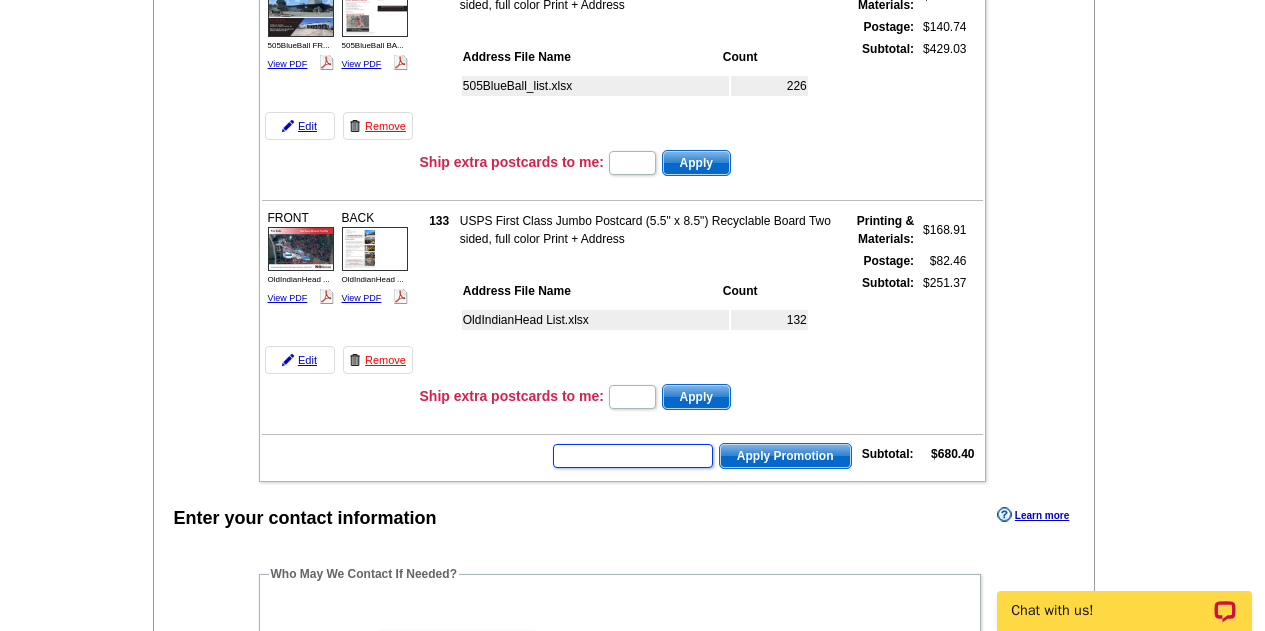 click at bounding box center (633, 456) 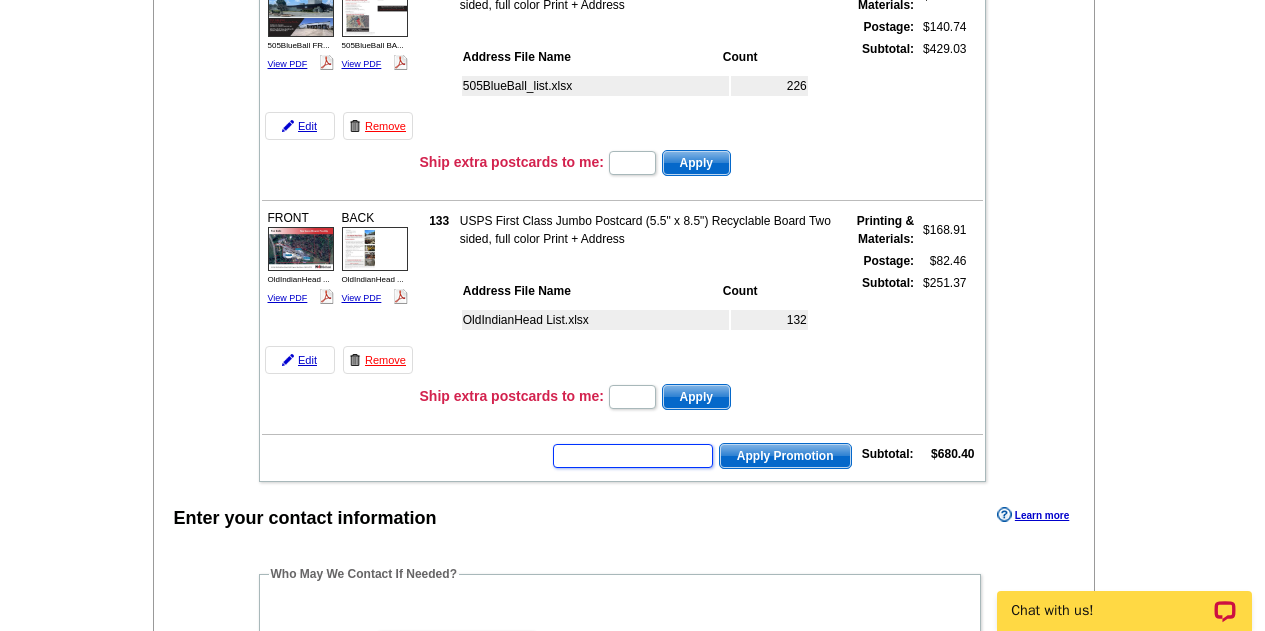 click at bounding box center (633, 456) 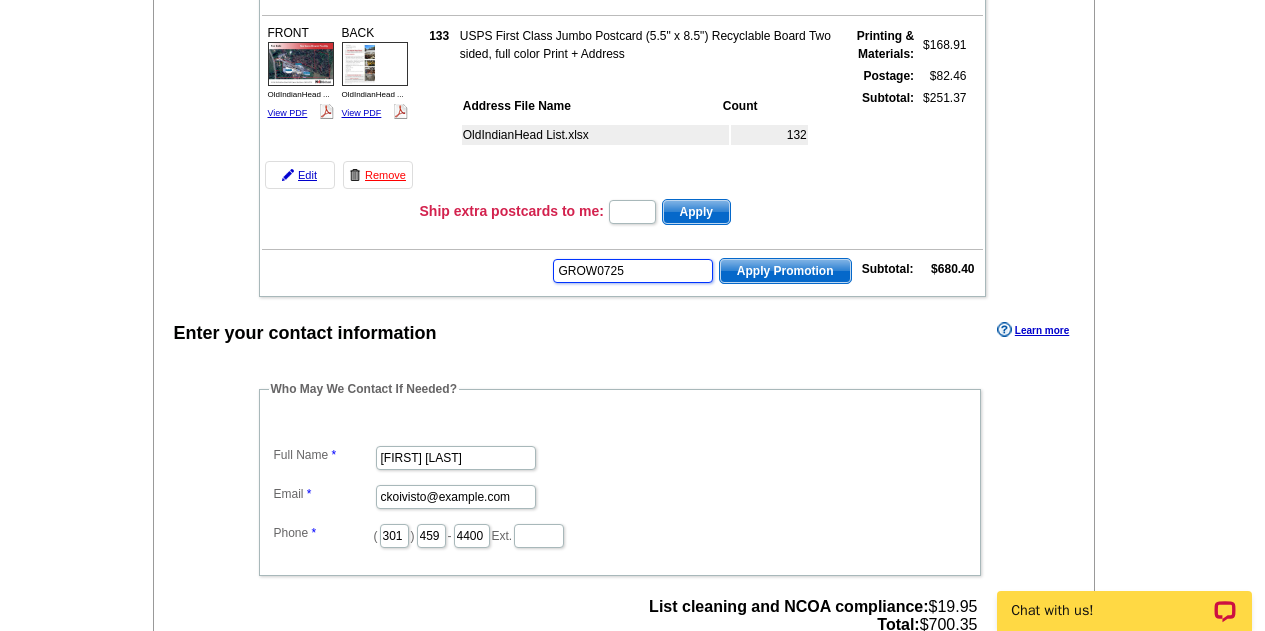 type on "GROW0725" 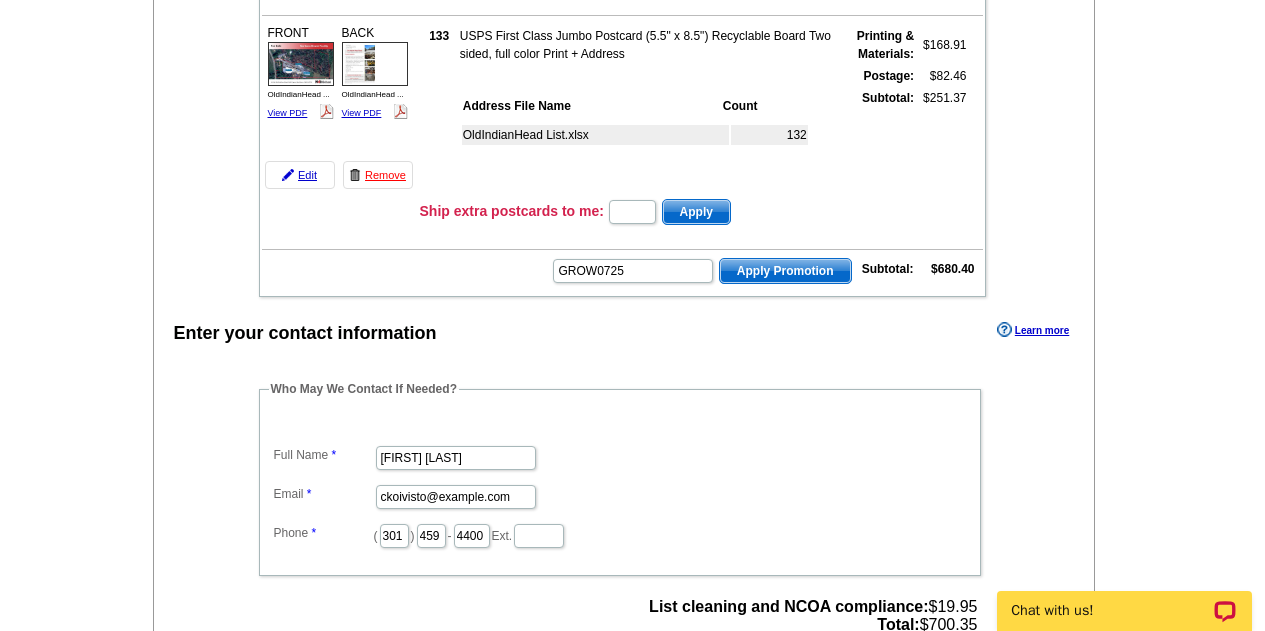 click on "Apply Promotion" at bounding box center (785, 271) 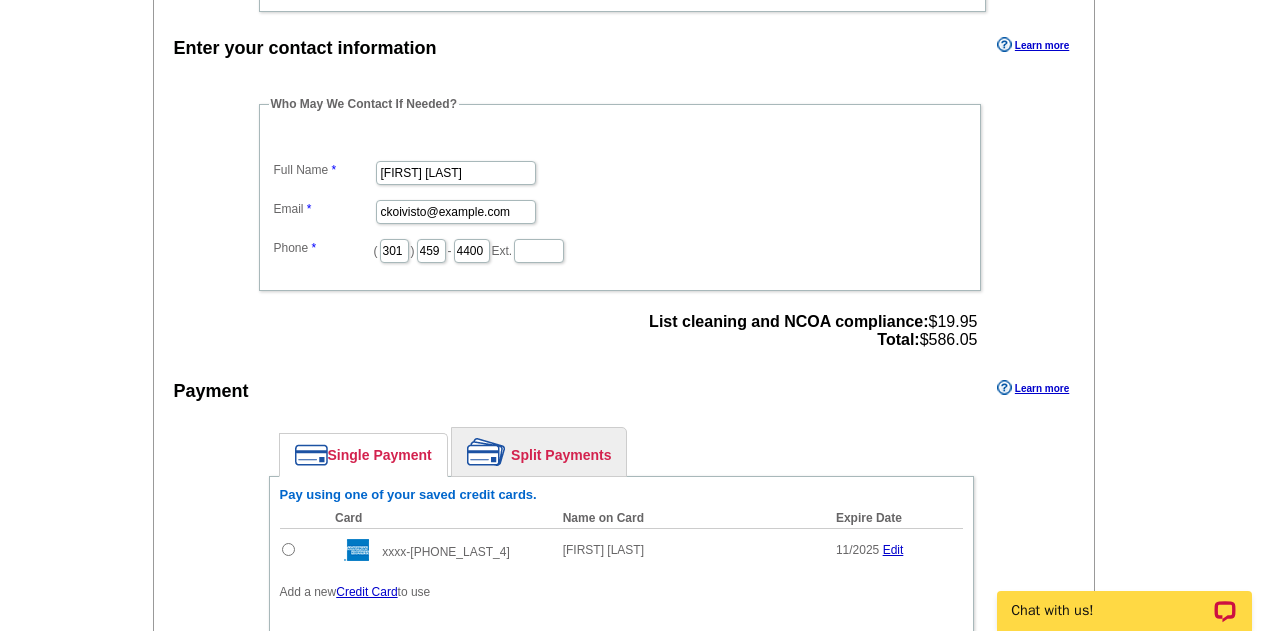 scroll, scrollTop: 1100, scrollLeft: 0, axis: vertical 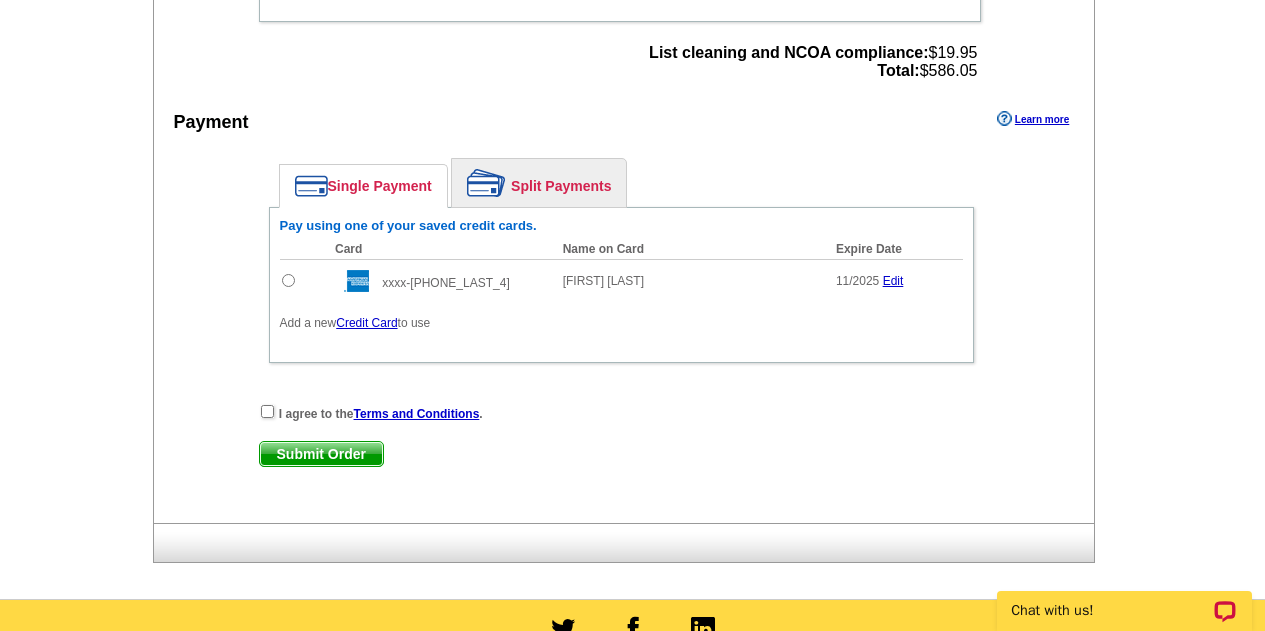 click at bounding box center [288, 280] 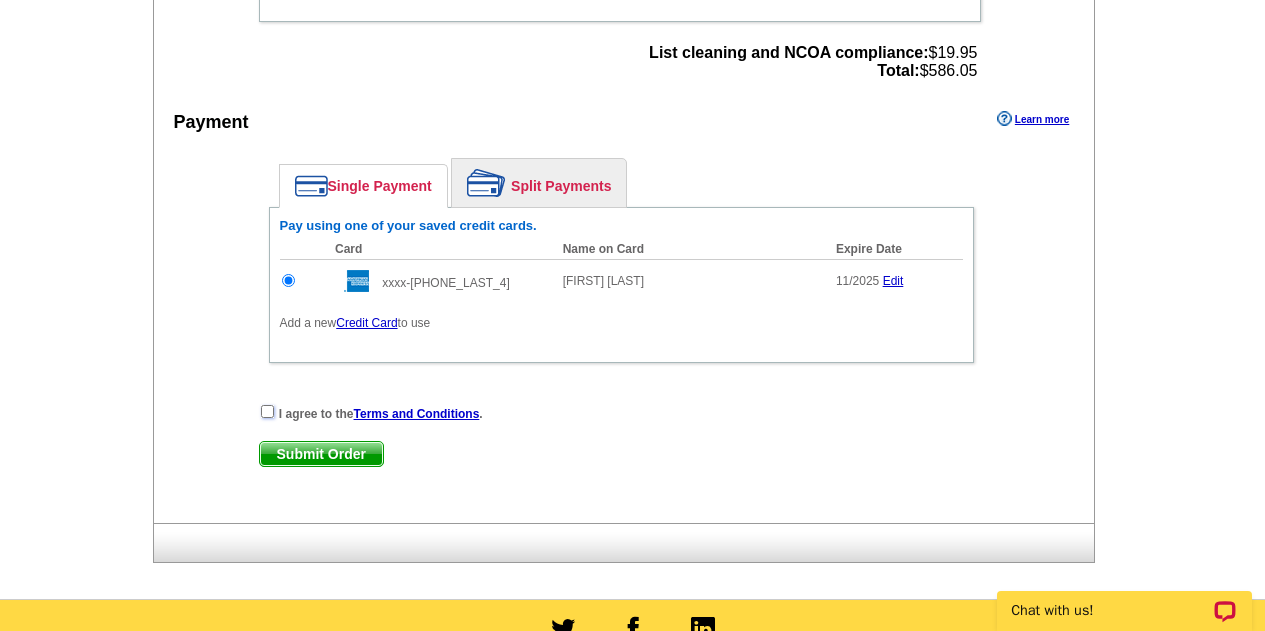 click at bounding box center [267, 411] 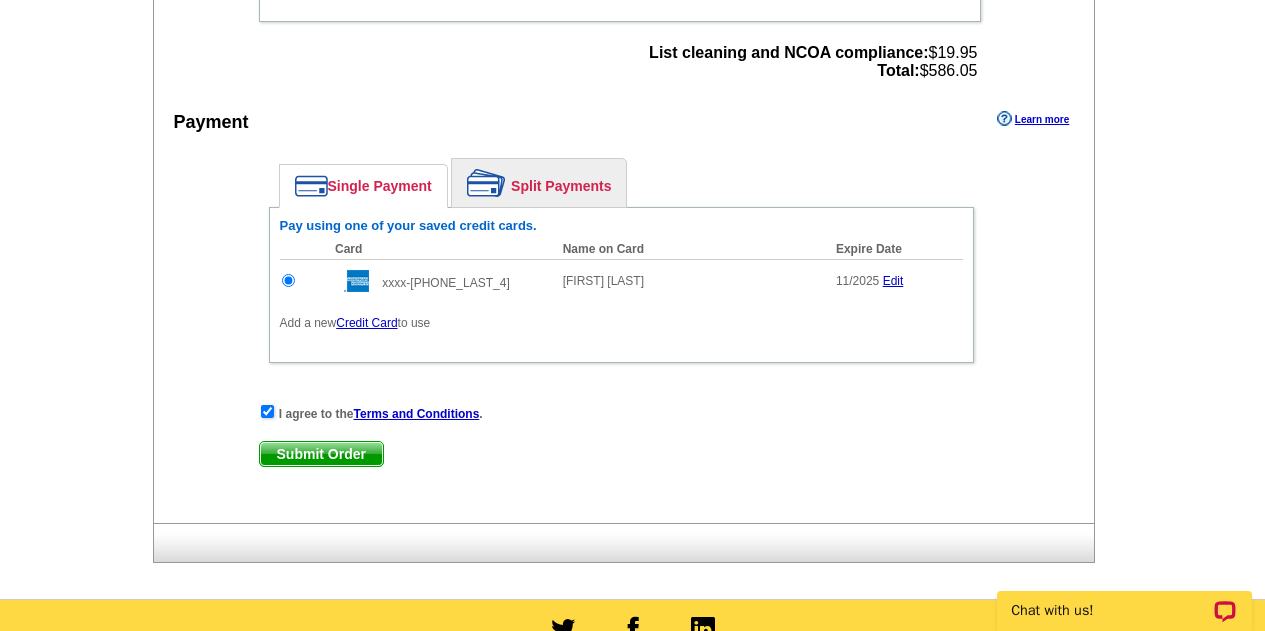 click on "Submit Order" at bounding box center [321, 454] 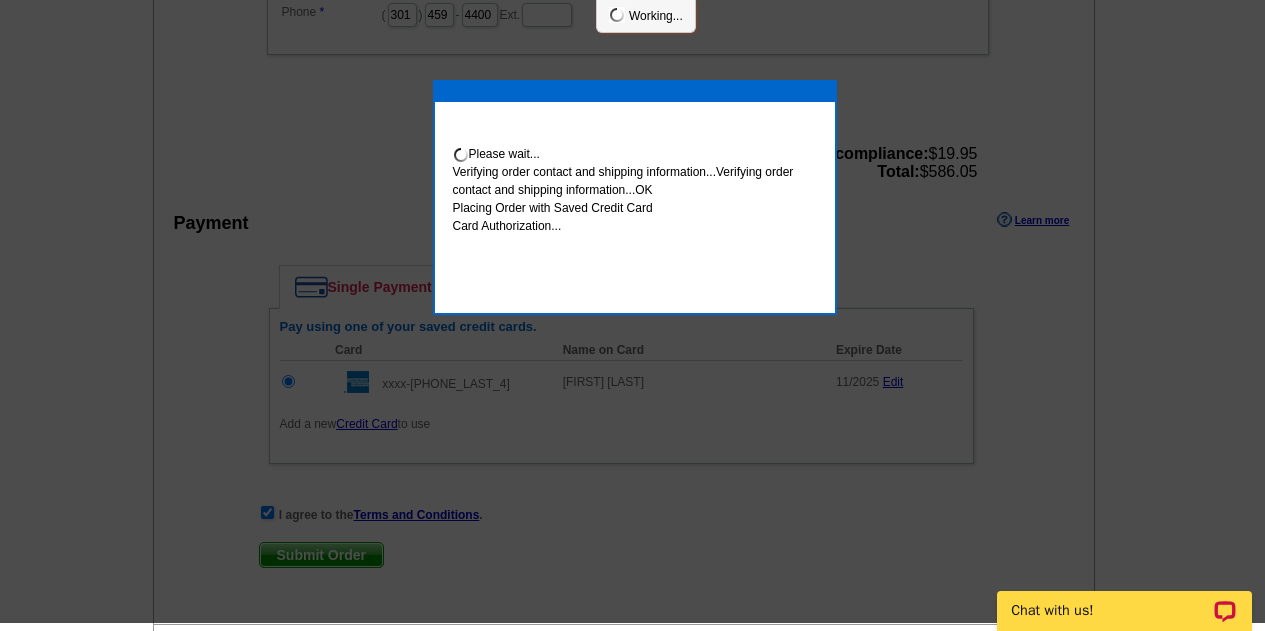scroll, scrollTop: 1092, scrollLeft: 0, axis: vertical 